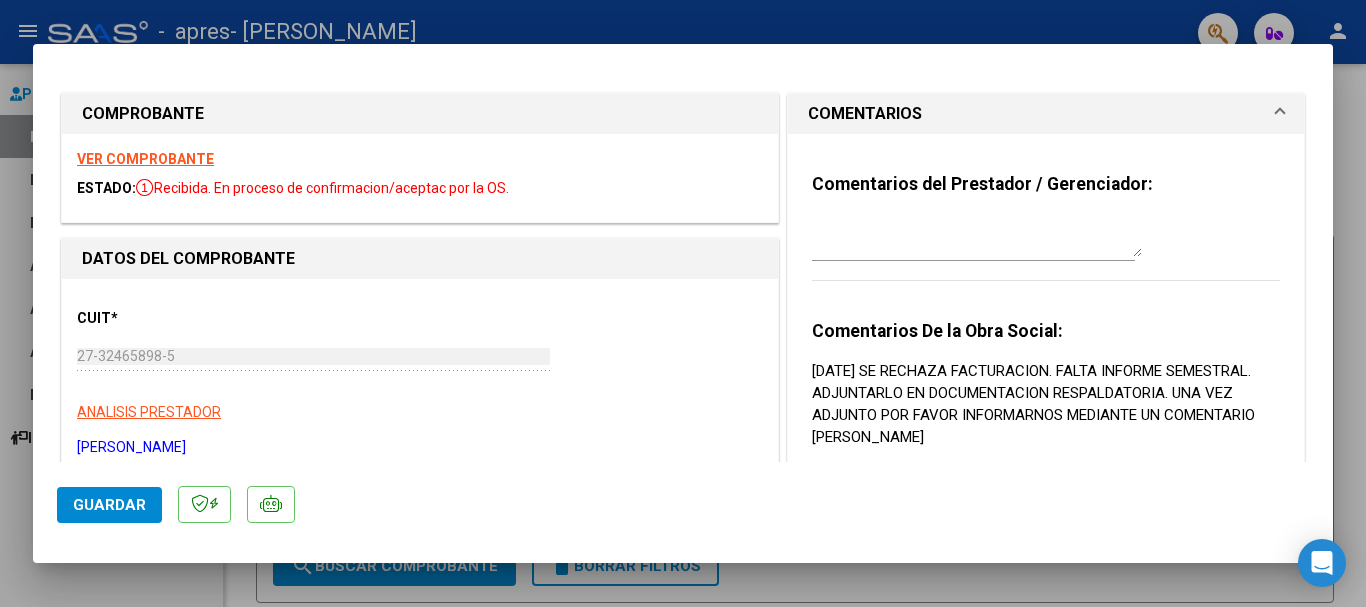 scroll, scrollTop: 0, scrollLeft: 0, axis: both 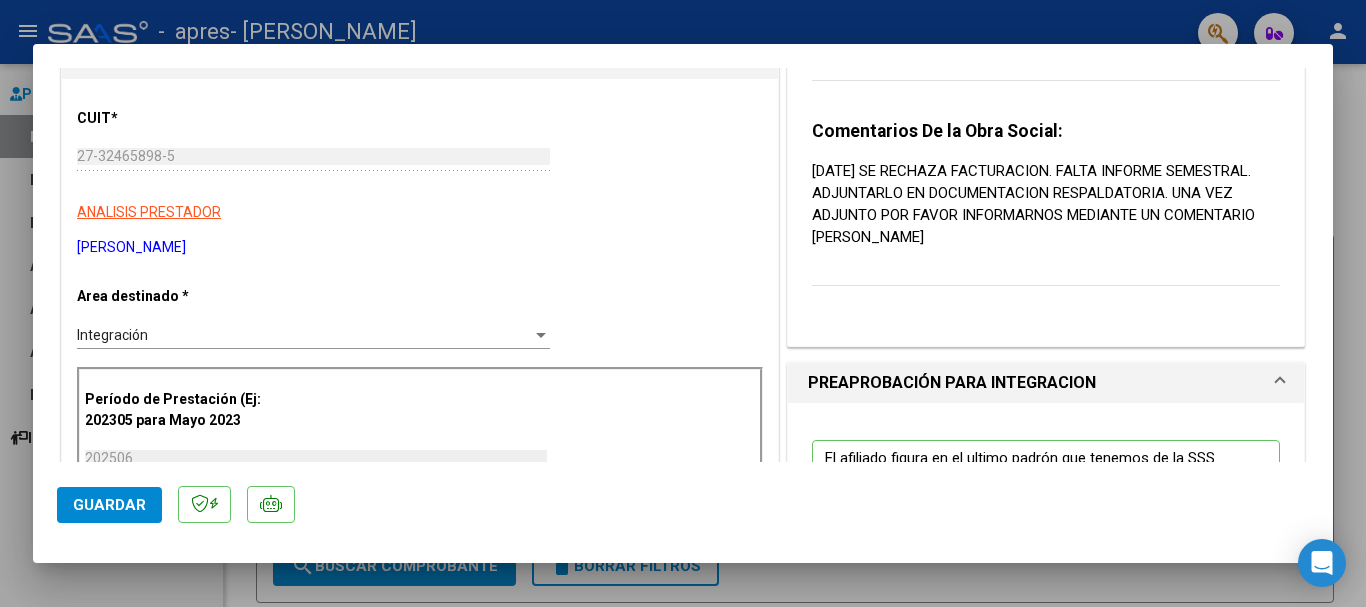 click on "Comentarios De la Obra Social: 07/07/2025
SE RECHAZA FACTURACION. FALTA INFORME SEMESTRAL.
ADJUNTARLO EN DOCUMENTACION RESPALDATORIA.
UNA VEZ ADJUNTO POR FAVOR INFORMARNOS MEDIANTE UN COMENTARIO
JIMENA" at bounding box center [1046, 214] 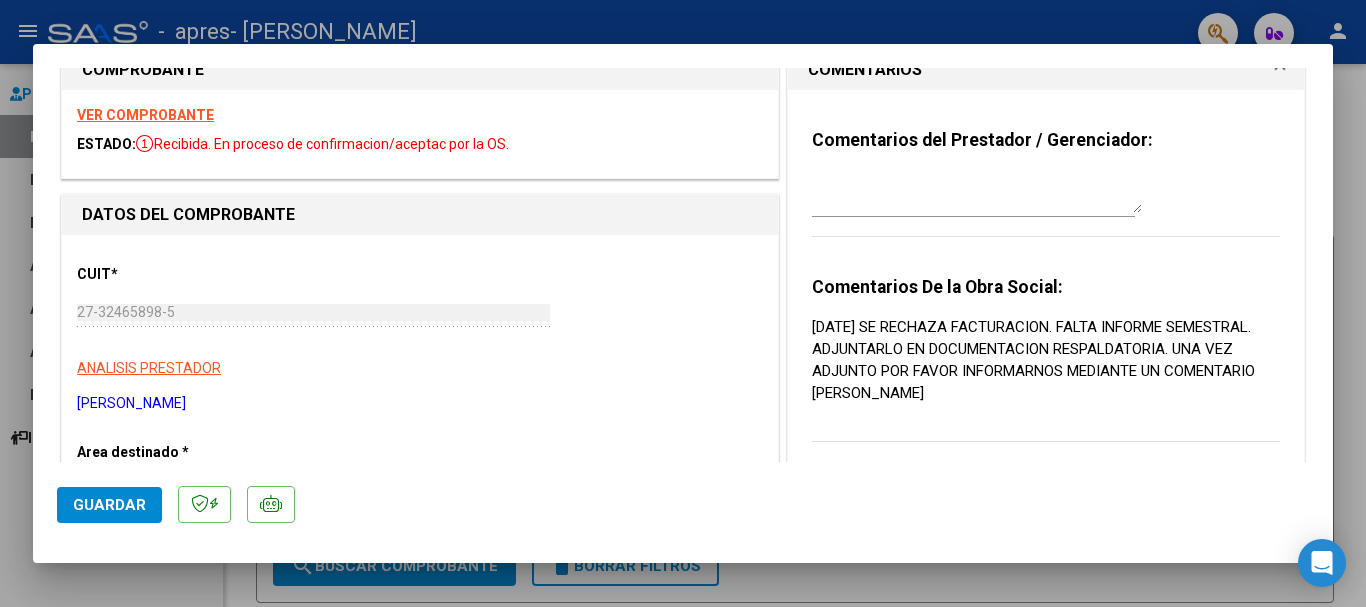 scroll, scrollTop: 0, scrollLeft: 0, axis: both 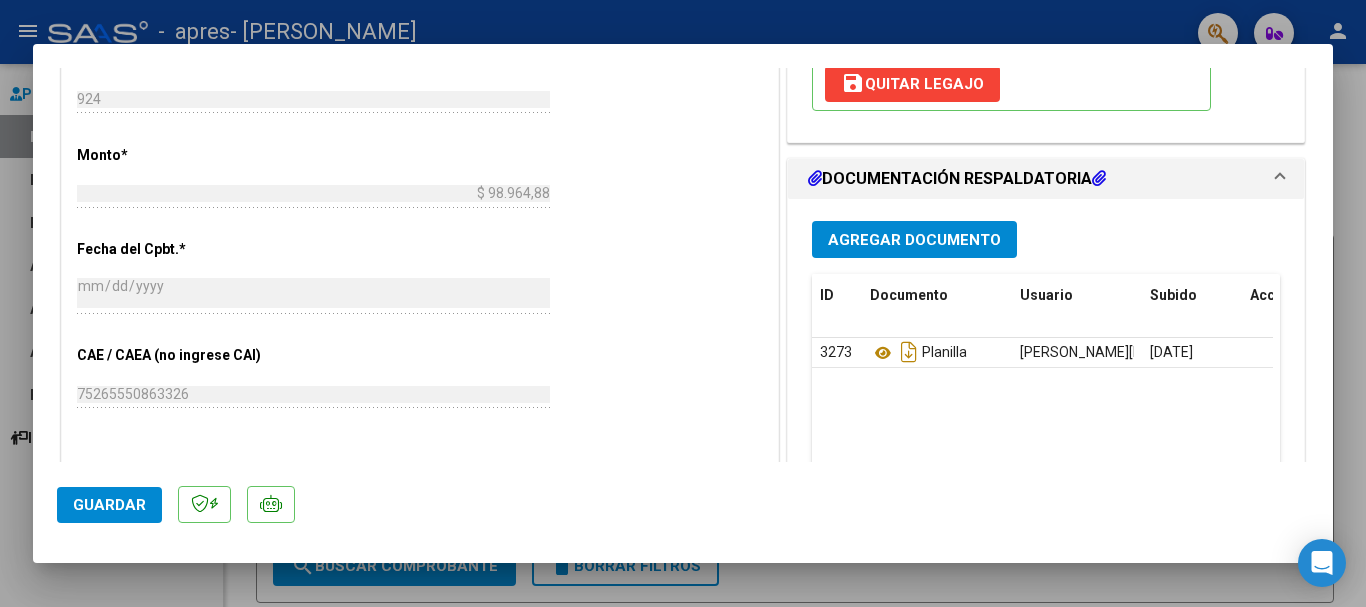 click on "Agregar Documento" at bounding box center [914, 240] 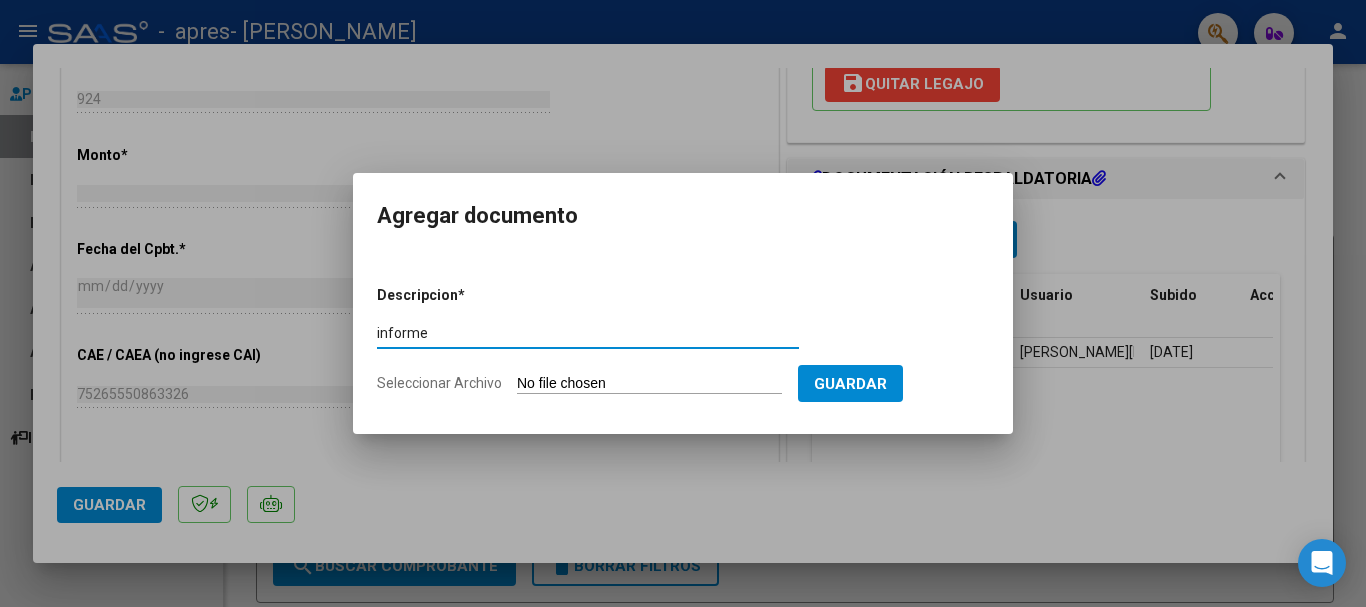 type on "informe" 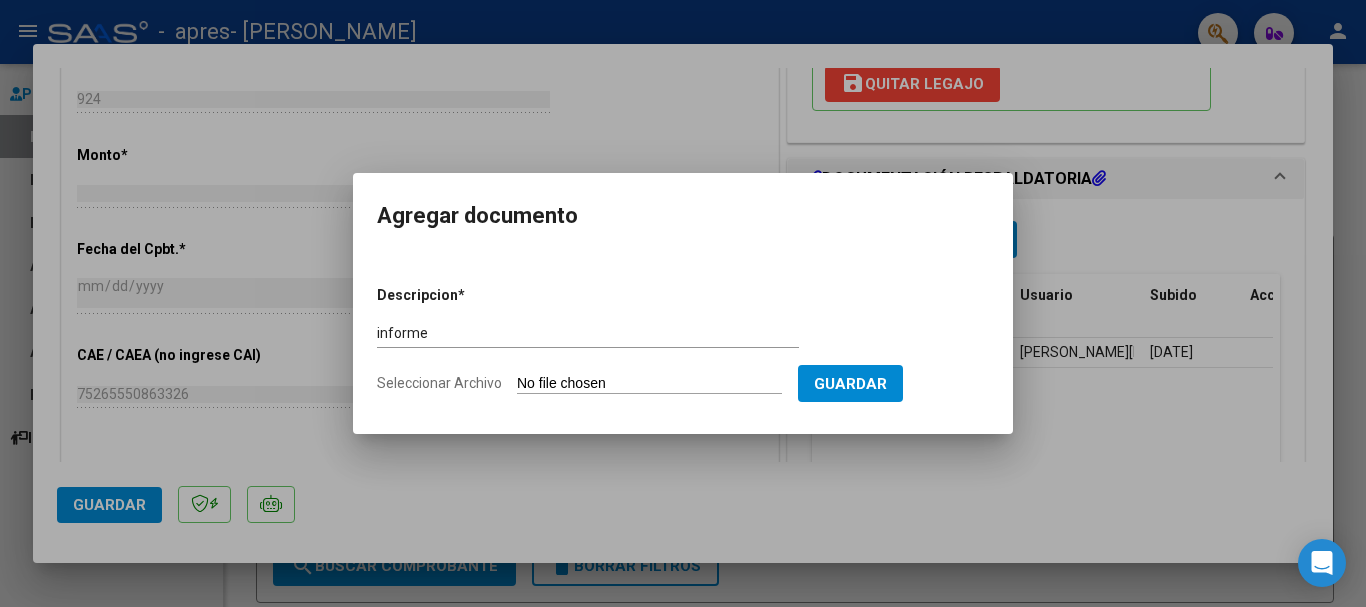 type on "C:\fakepath\informe.pdf" 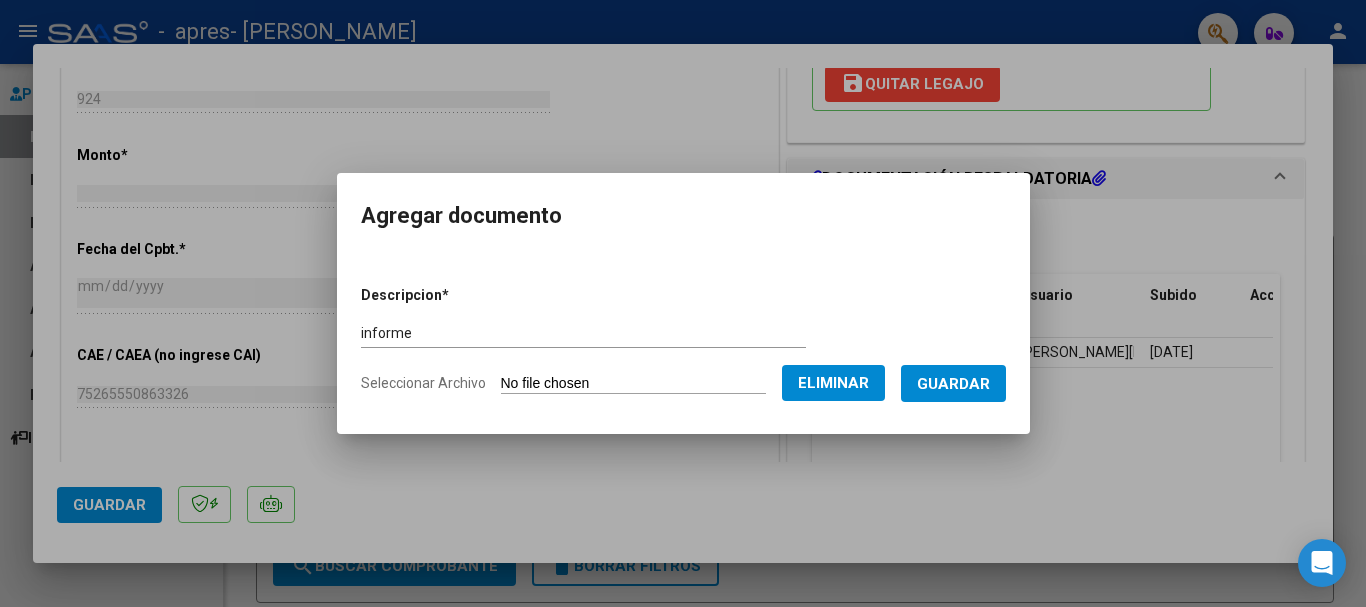click on "Guardar" at bounding box center (953, 384) 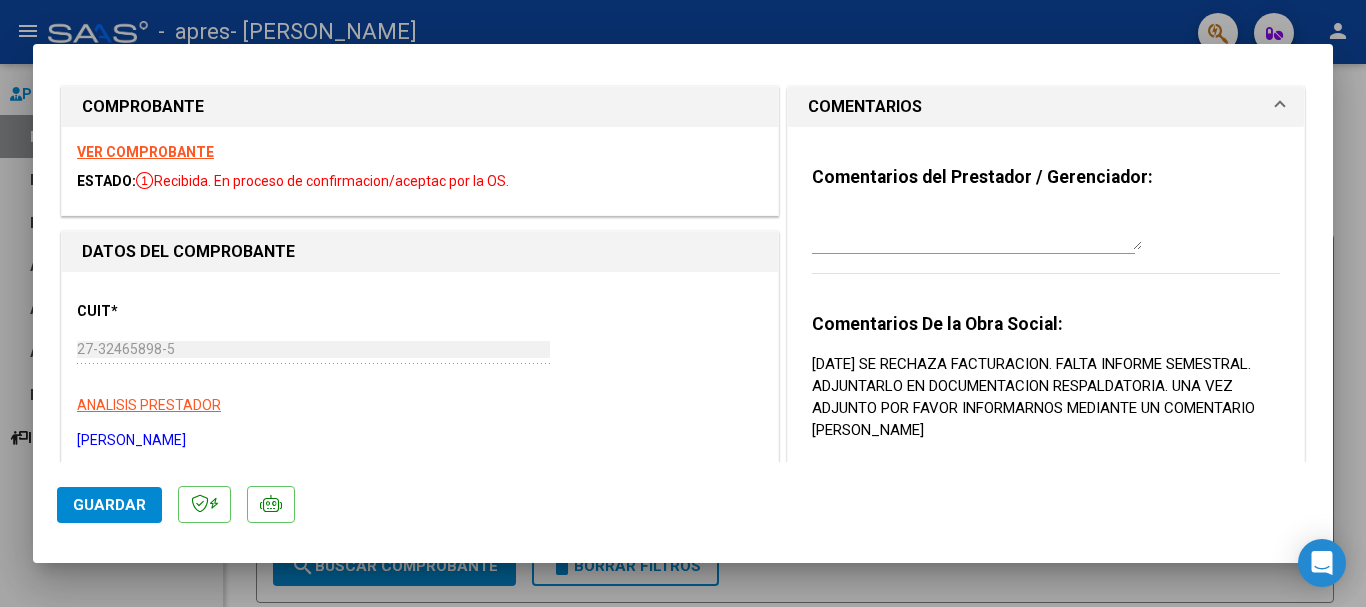 scroll, scrollTop: 0, scrollLeft: 0, axis: both 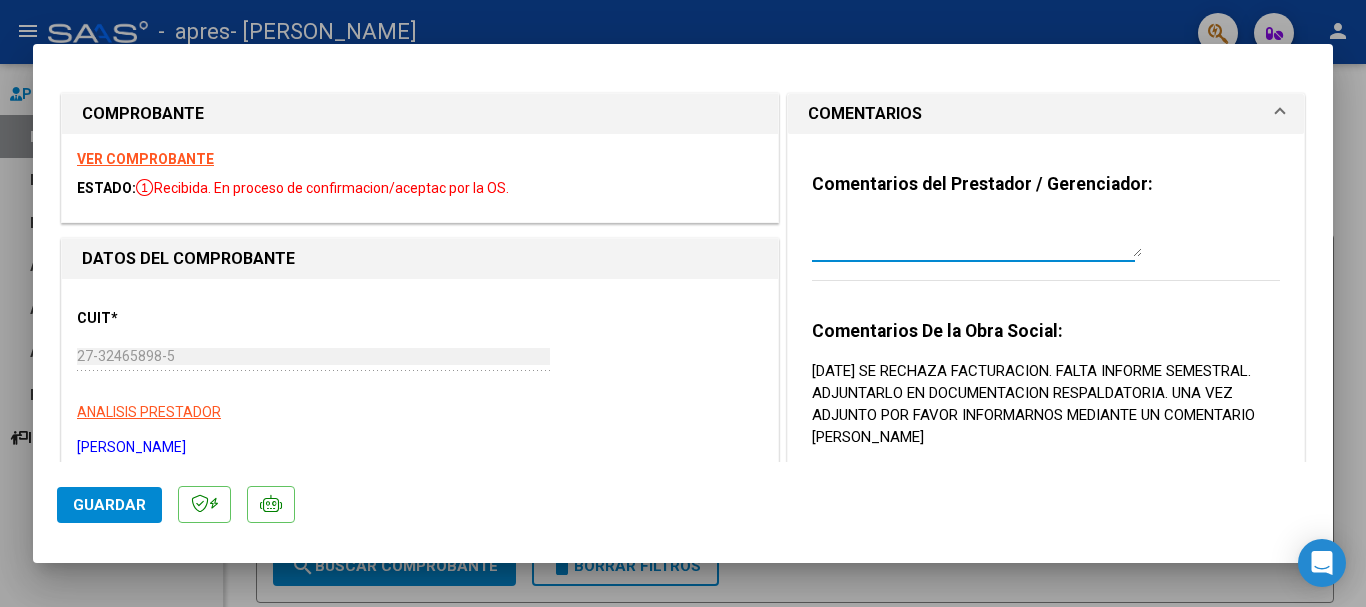 click at bounding box center (977, 237) 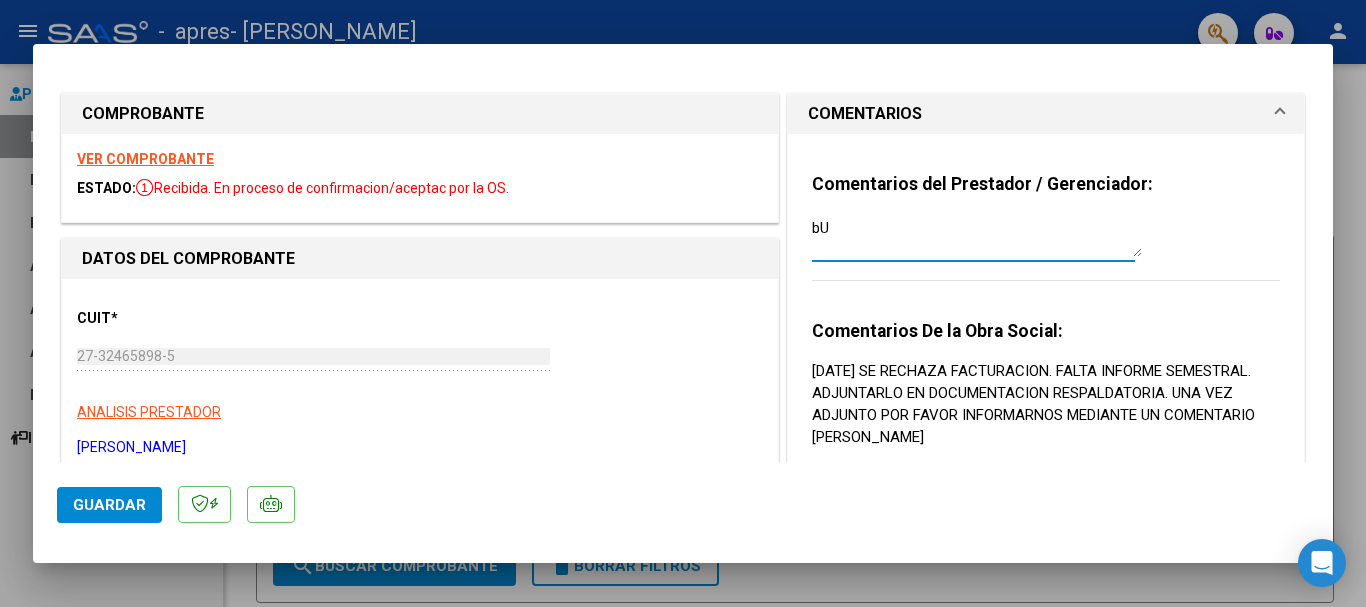 type on "b" 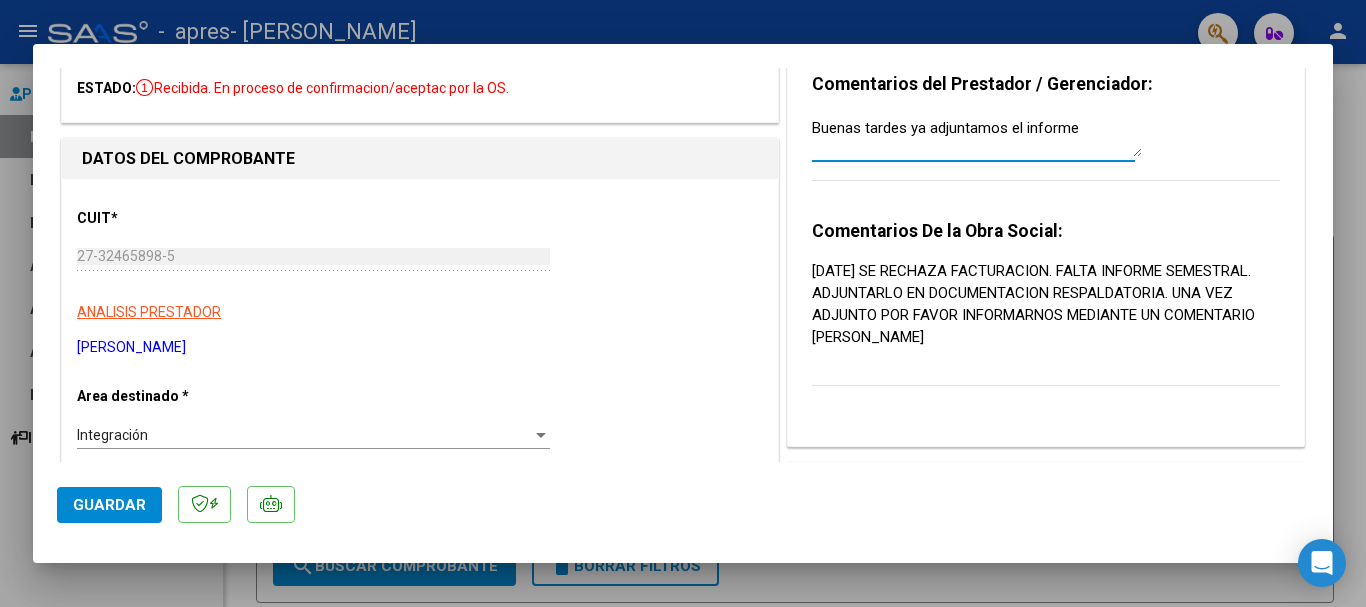 scroll, scrollTop: 0, scrollLeft: 0, axis: both 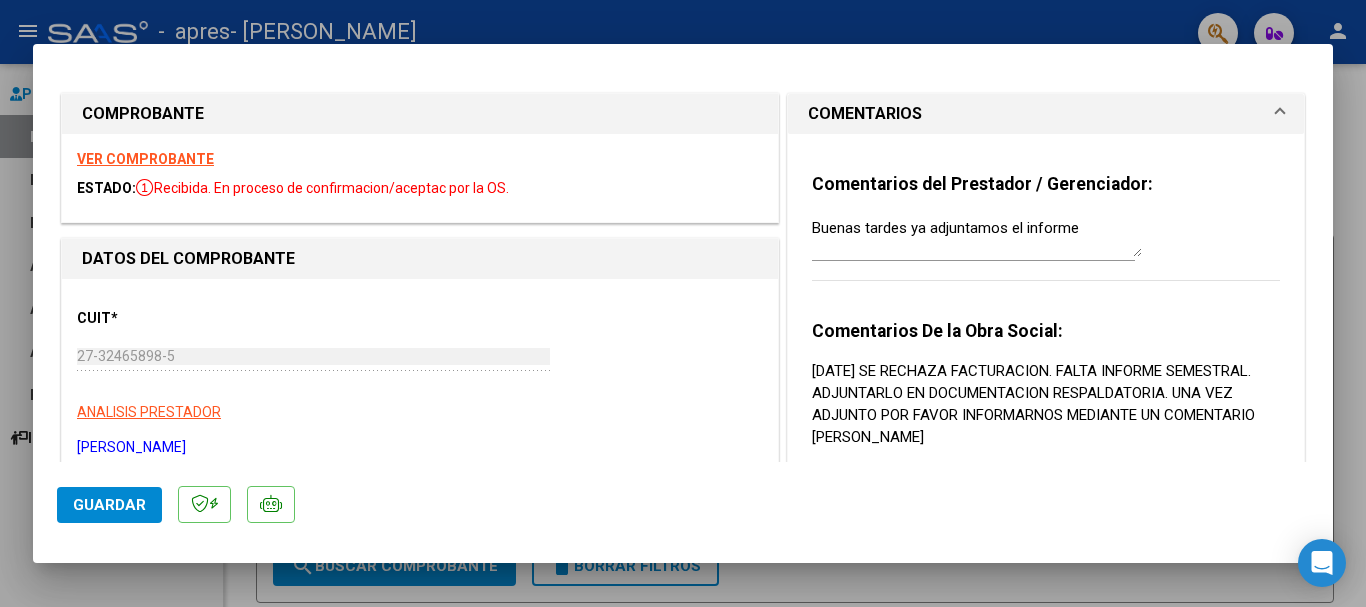 click on "Comentarios del Prestador / Gerenciador:  Buenas tardes ya adjuntamos el informe" at bounding box center (1046, 237) 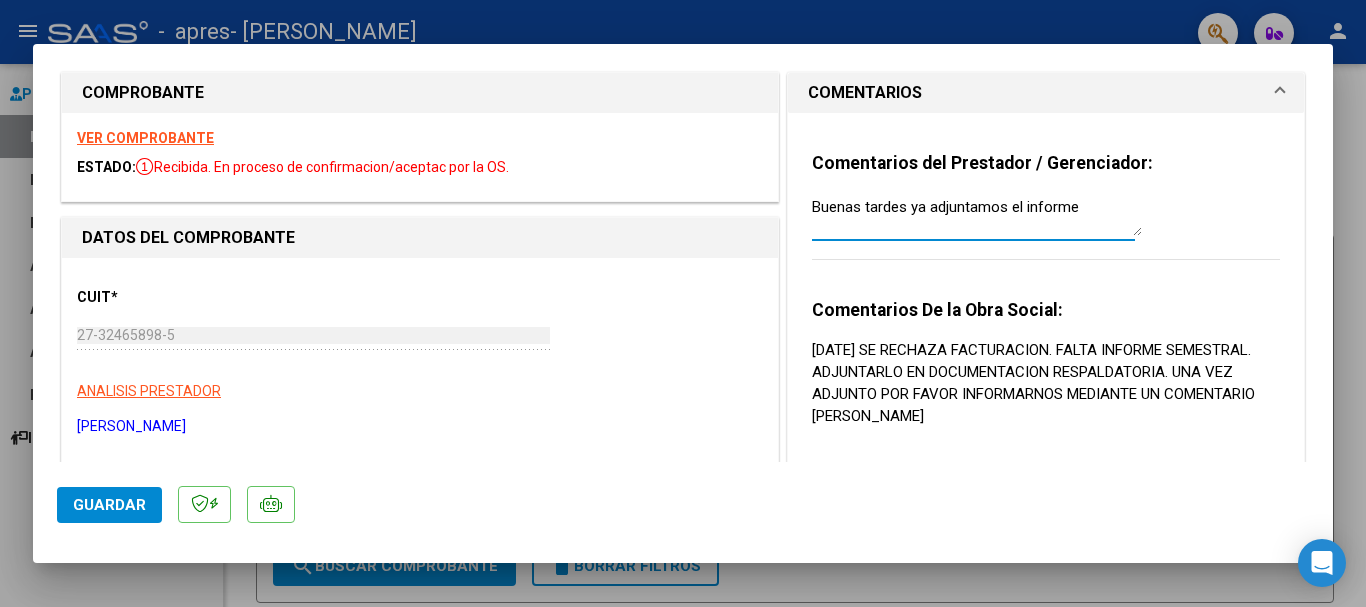 scroll, scrollTop: 0, scrollLeft: 0, axis: both 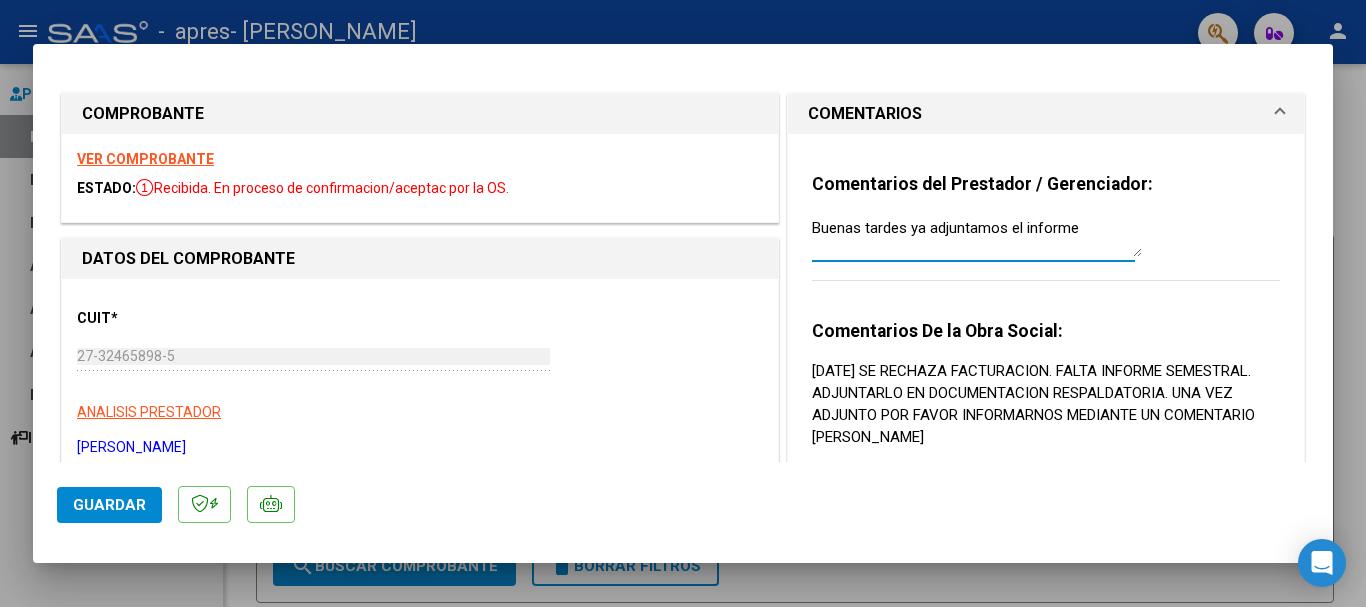 type on "Buenas tardes ya adjuntamos el informe" 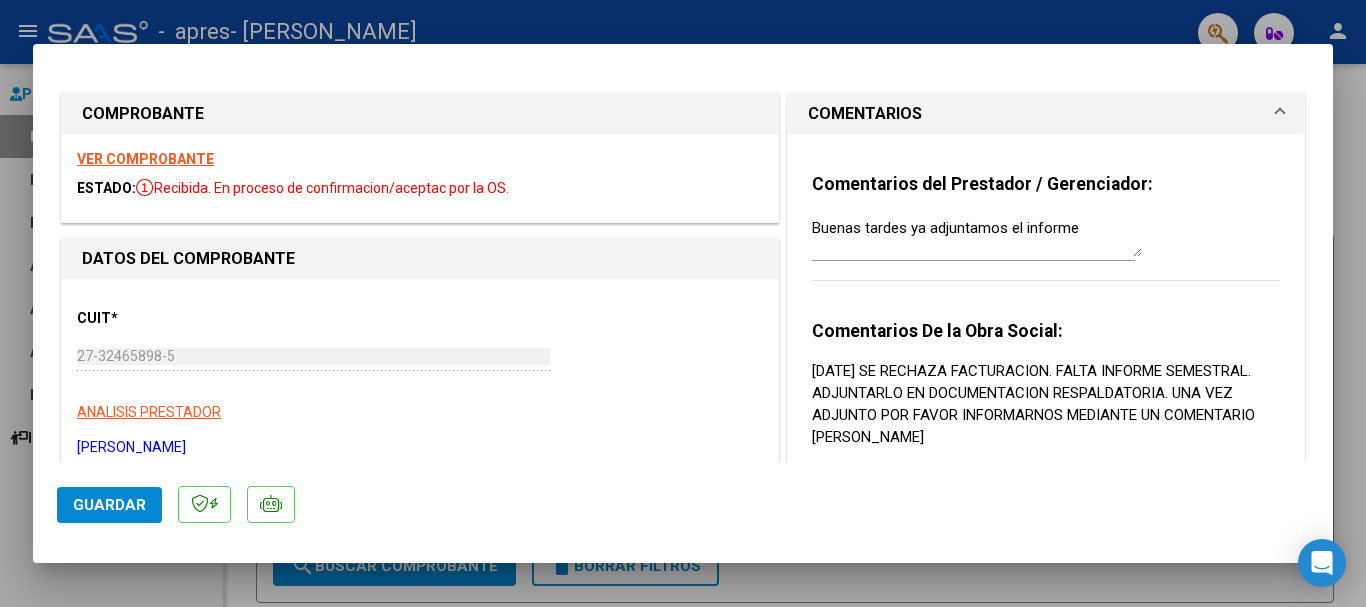 drag, startPoint x: 1118, startPoint y: 260, endPoint x: 1157, endPoint y: 261, distance: 39.012817 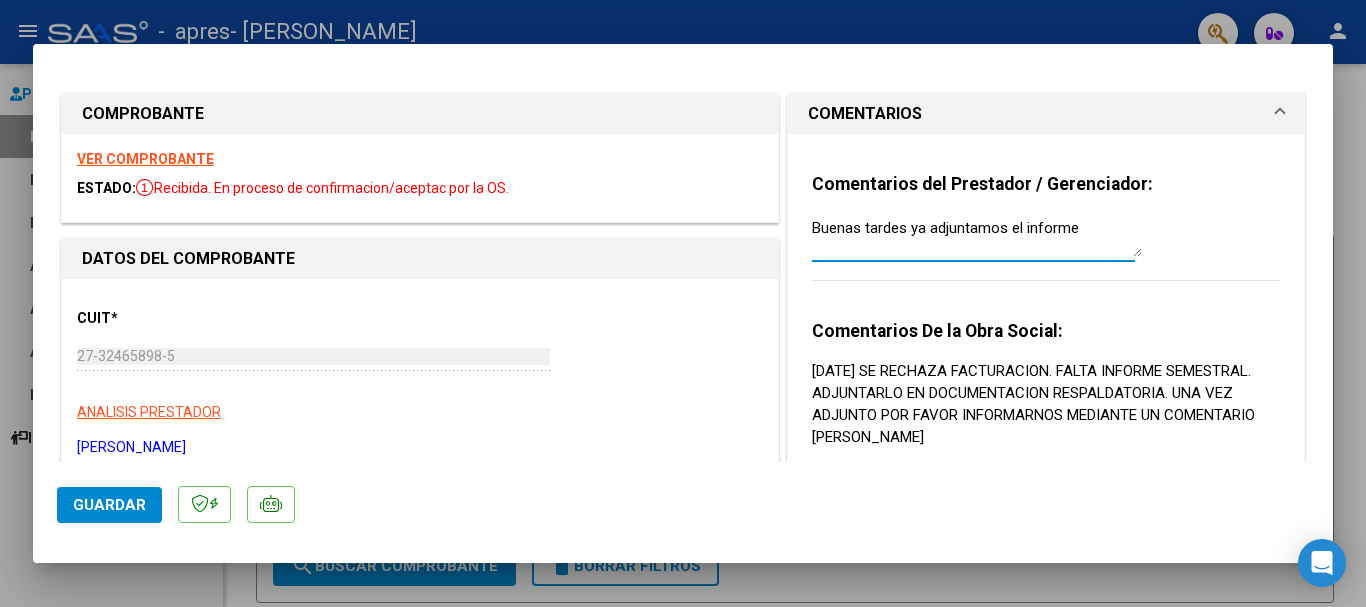 scroll, scrollTop: 36, scrollLeft: 0, axis: vertical 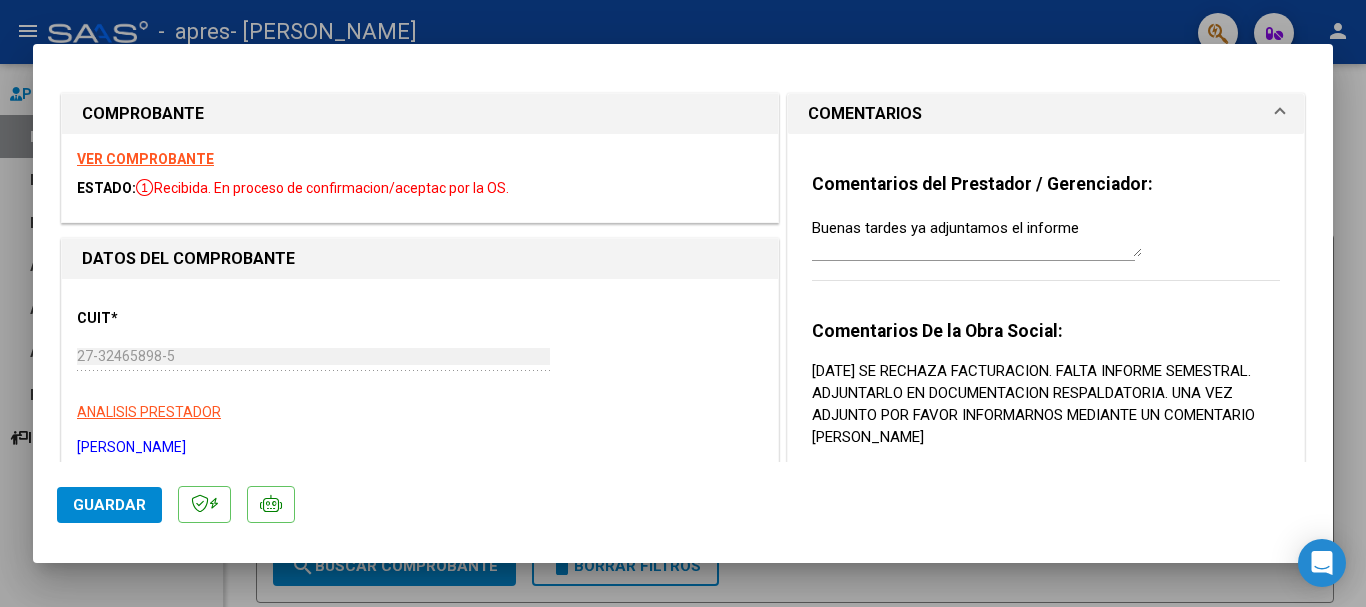 drag, startPoint x: 1116, startPoint y: 404, endPoint x: 996, endPoint y: 427, distance: 122.18429 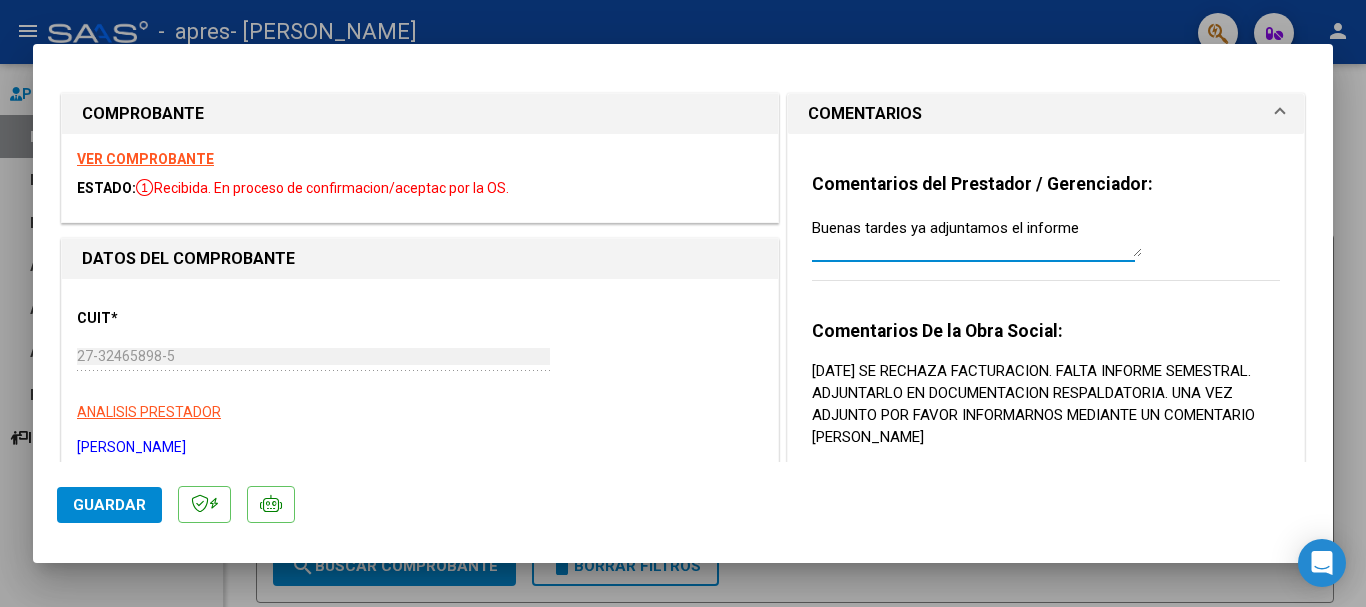 click on "Buenas tardes ya adjuntamos el informe" at bounding box center [977, 237] 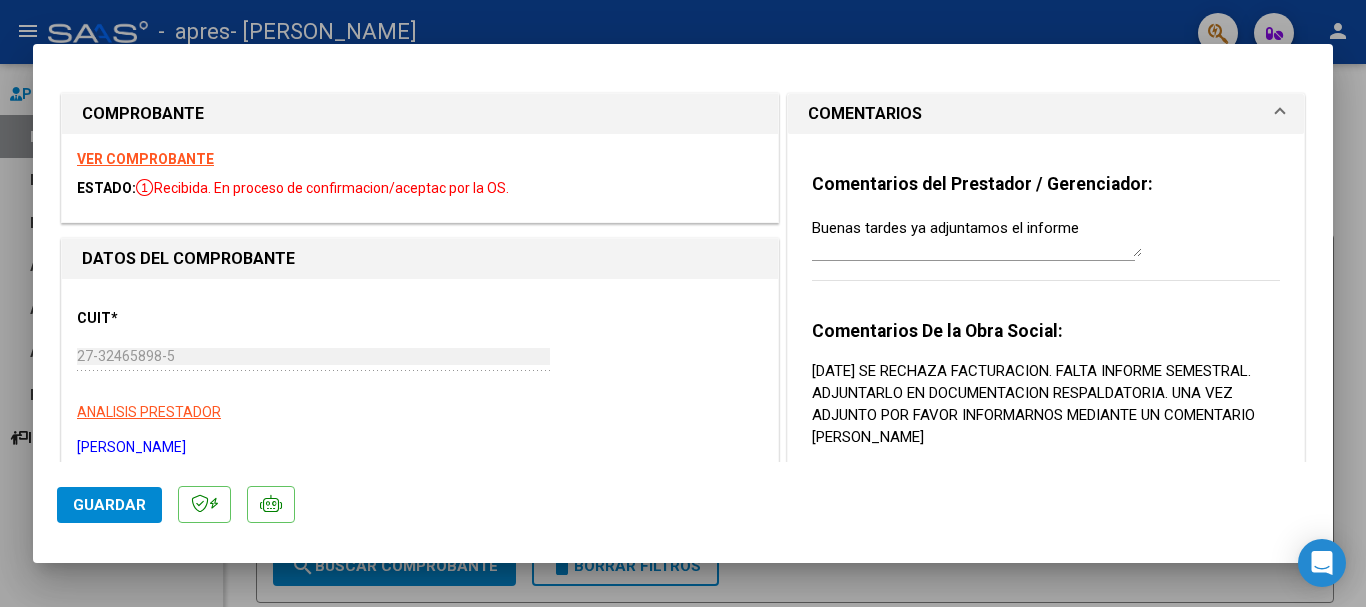 scroll, scrollTop: 0, scrollLeft: 0, axis: both 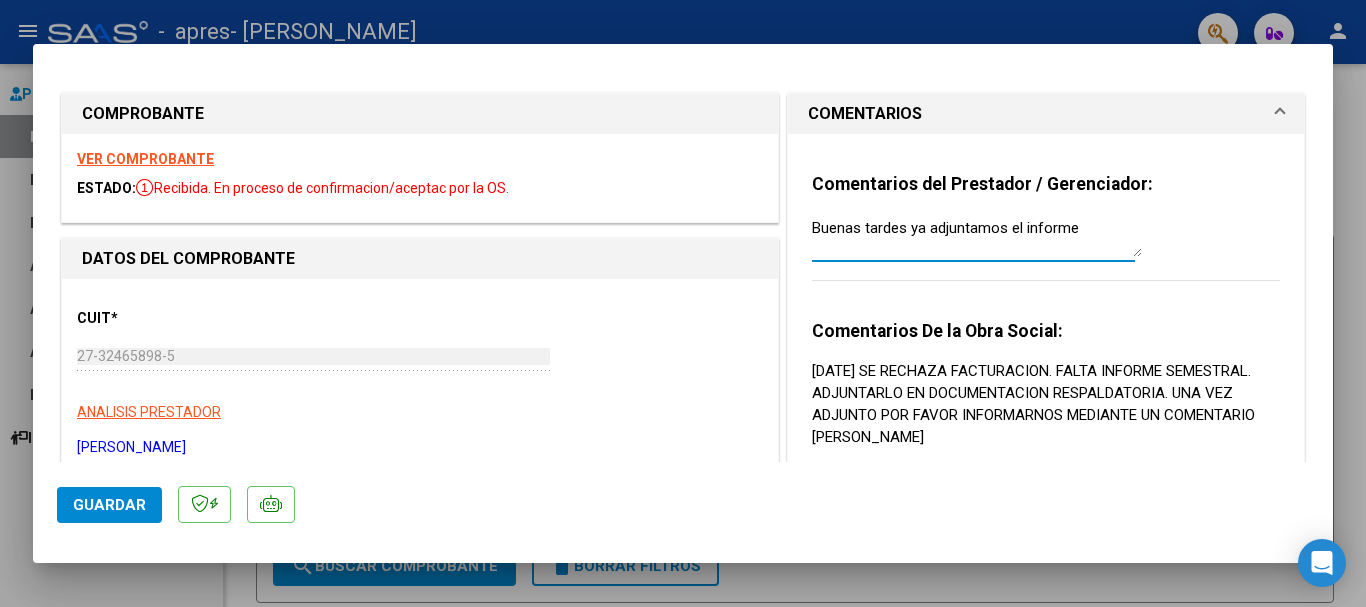 drag, startPoint x: 1130, startPoint y: 257, endPoint x: 1093, endPoint y: 219, distance: 53.037724 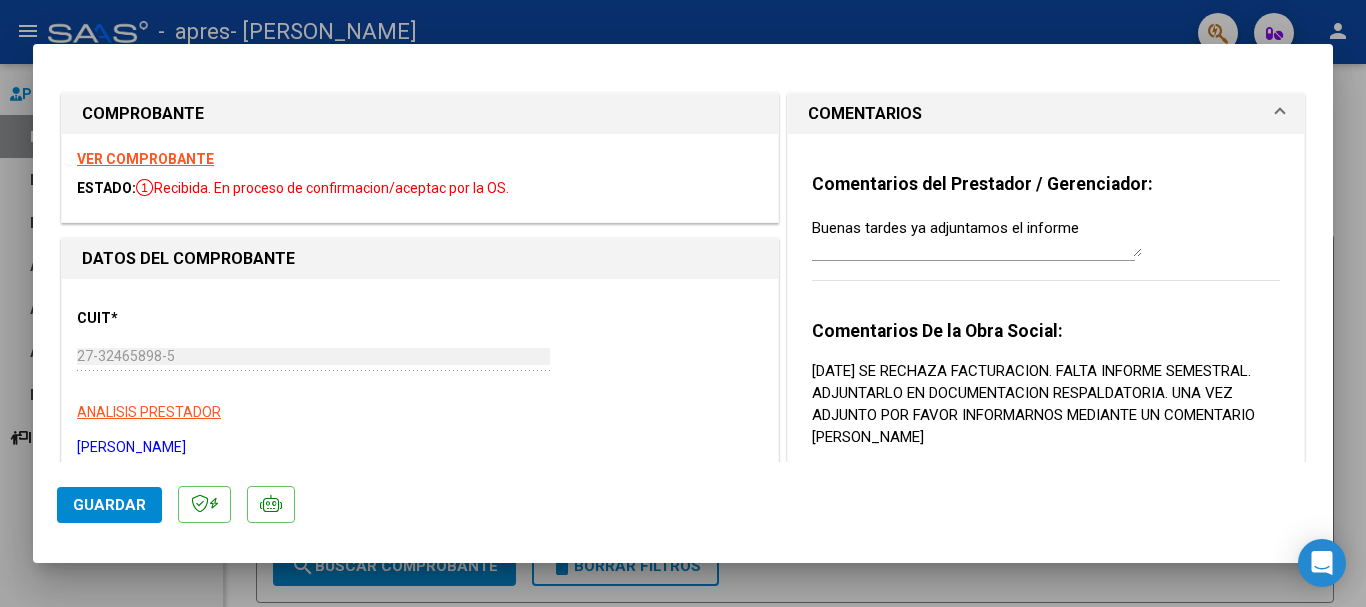 scroll, scrollTop: 0, scrollLeft: 0, axis: both 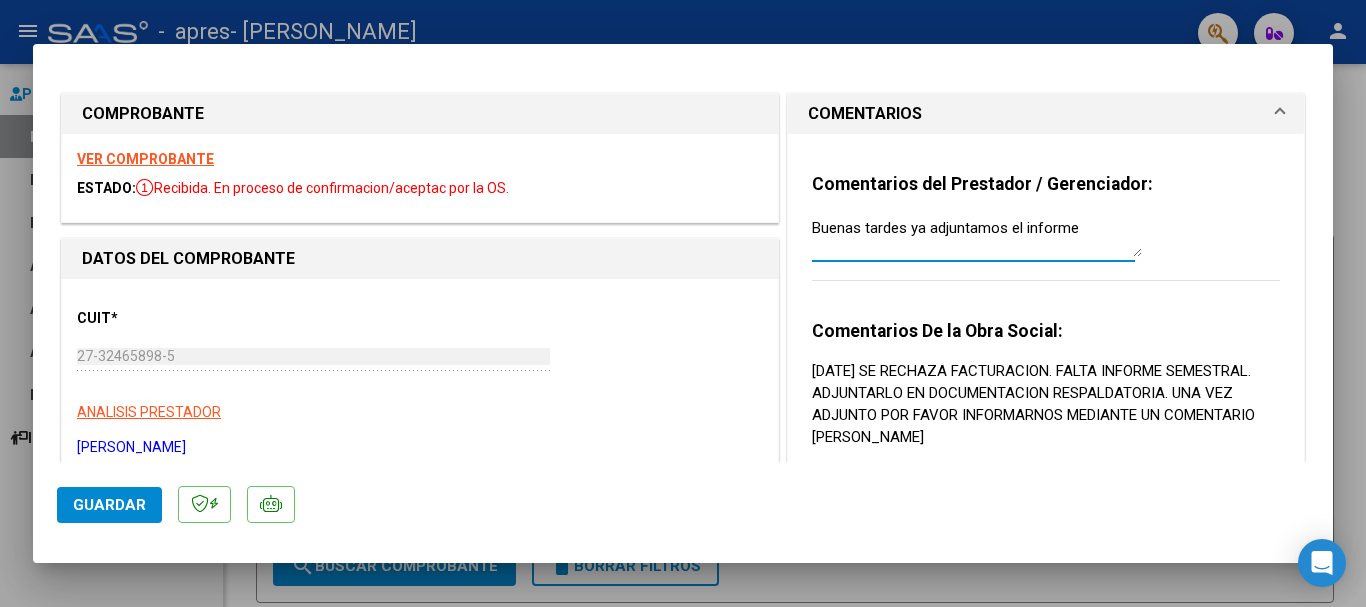 drag, startPoint x: 1115, startPoint y: 257, endPoint x: 1107, endPoint y: 199, distance: 58.549126 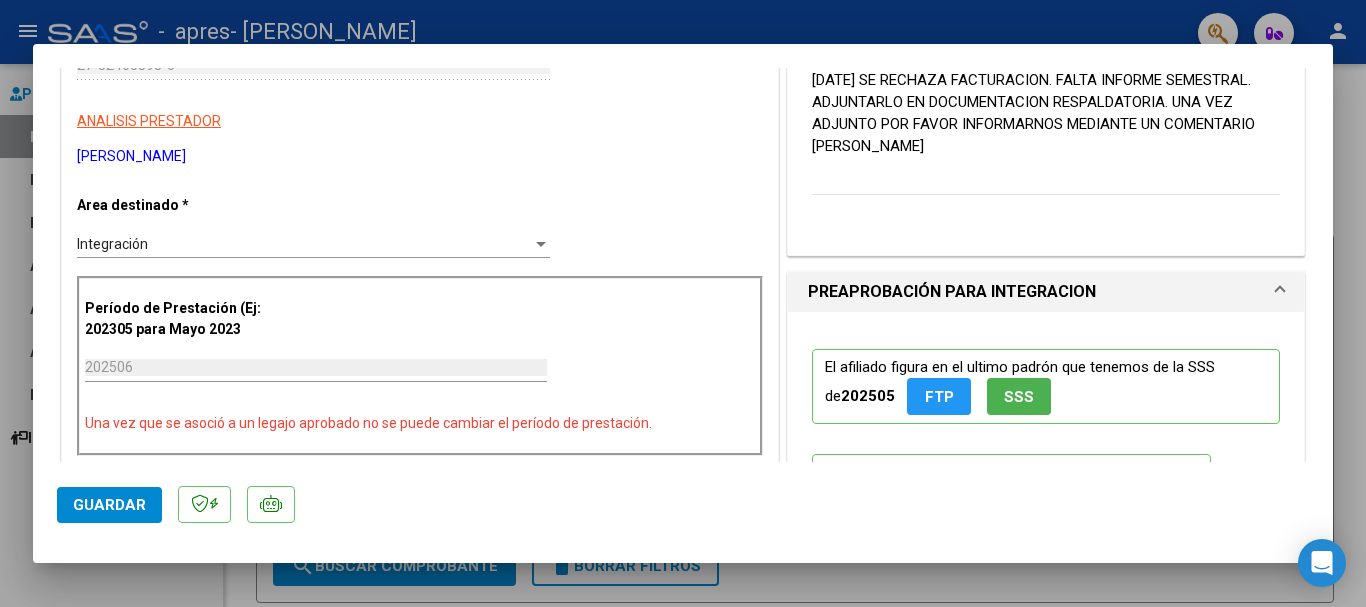 scroll, scrollTop: 300, scrollLeft: 0, axis: vertical 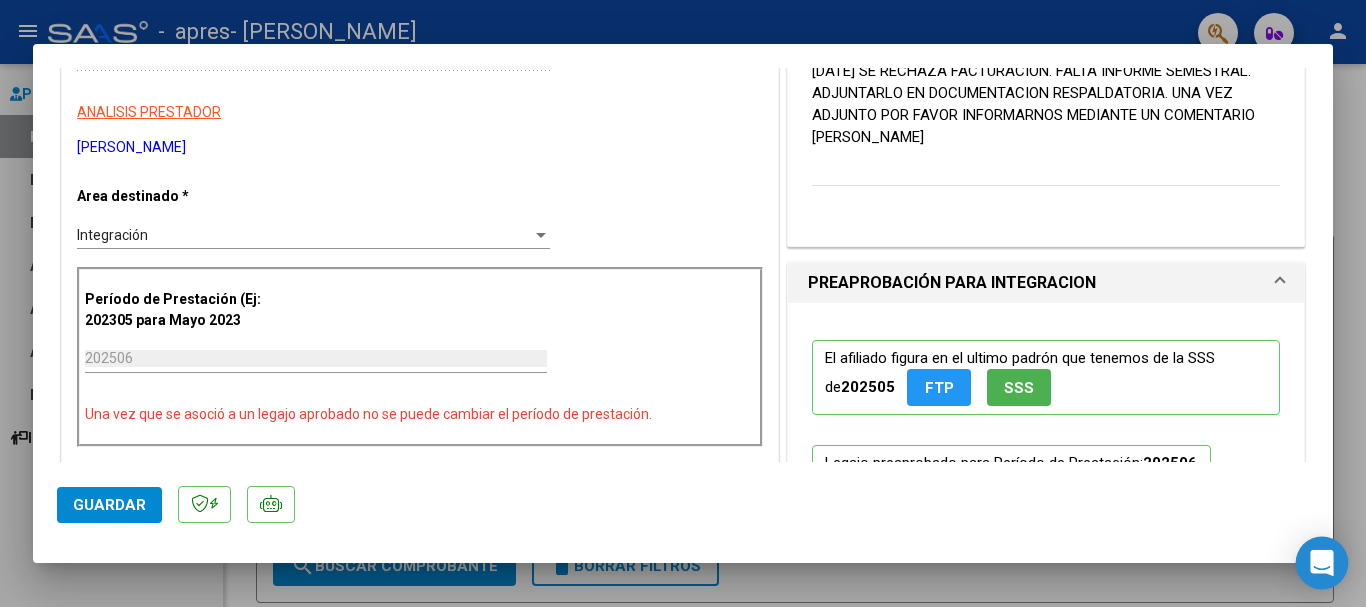 click 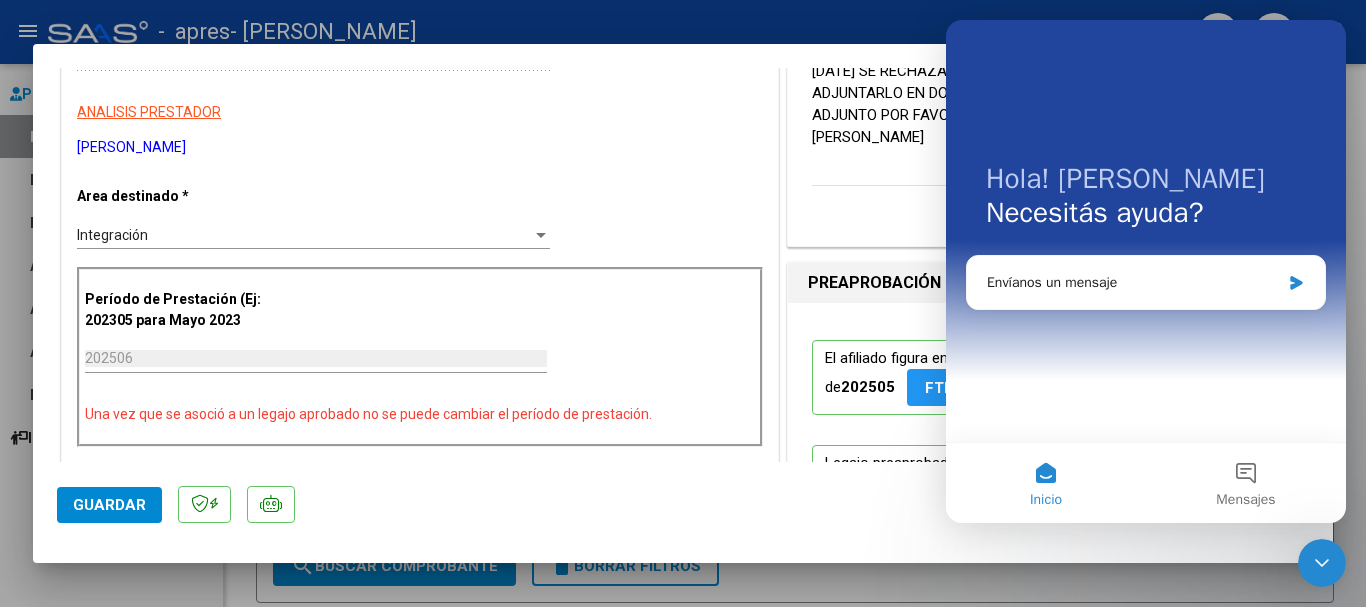 scroll, scrollTop: 0, scrollLeft: 0, axis: both 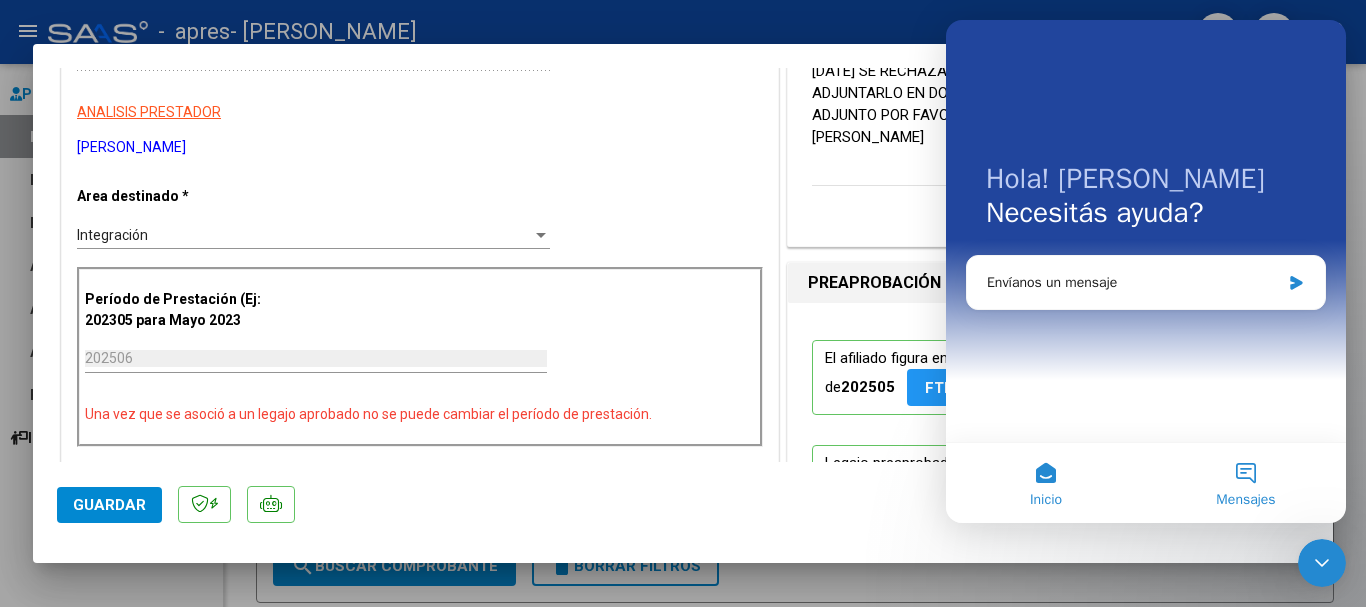 click on "Mensajes" at bounding box center (1246, 483) 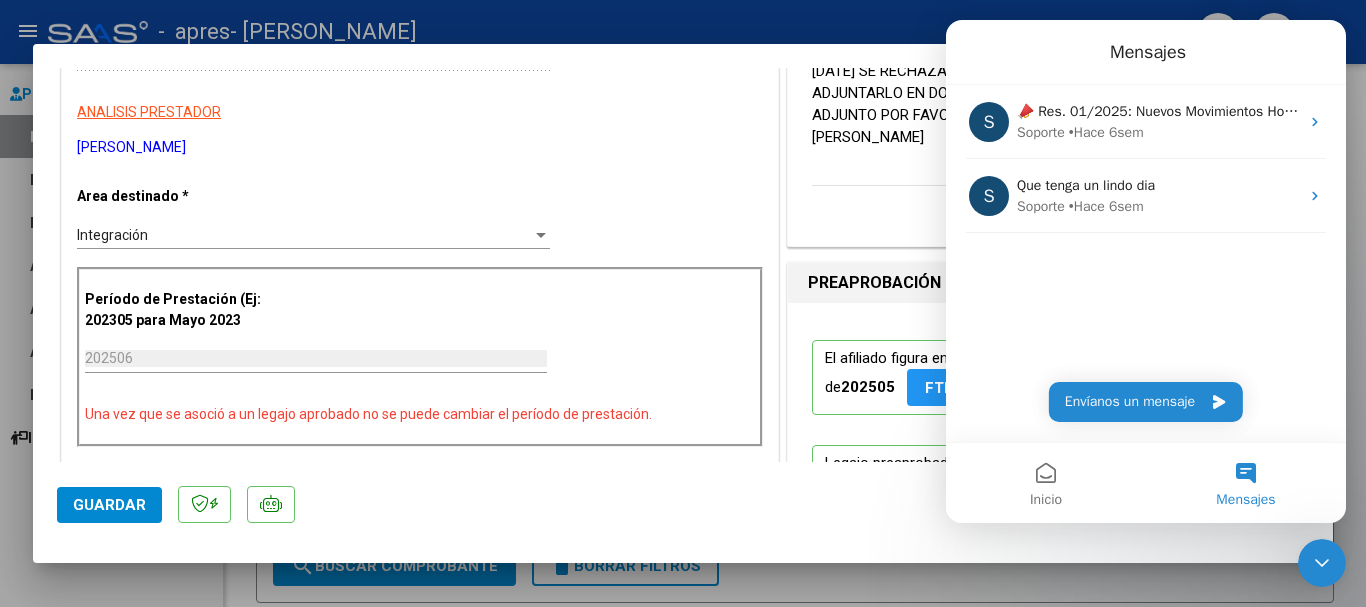 drag, startPoint x: 1325, startPoint y: 551, endPoint x: 2447, endPoint y: 972, distance: 1198.3843 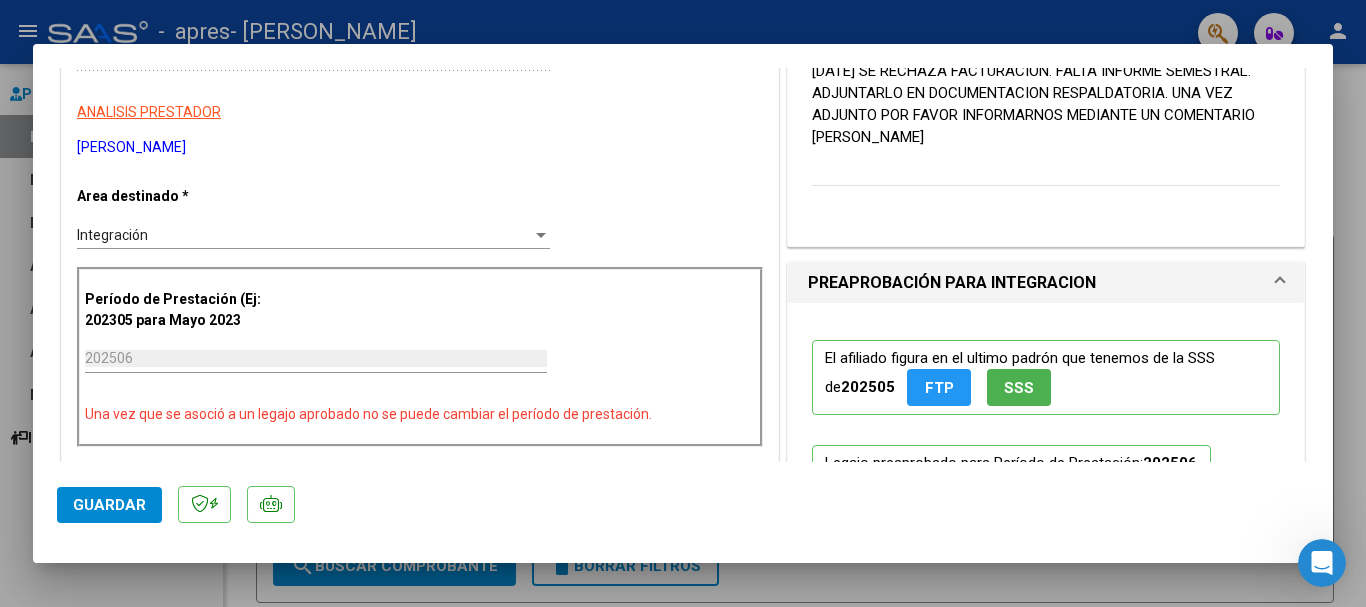 scroll, scrollTop: 0, scrollLeft: 0, axis: both 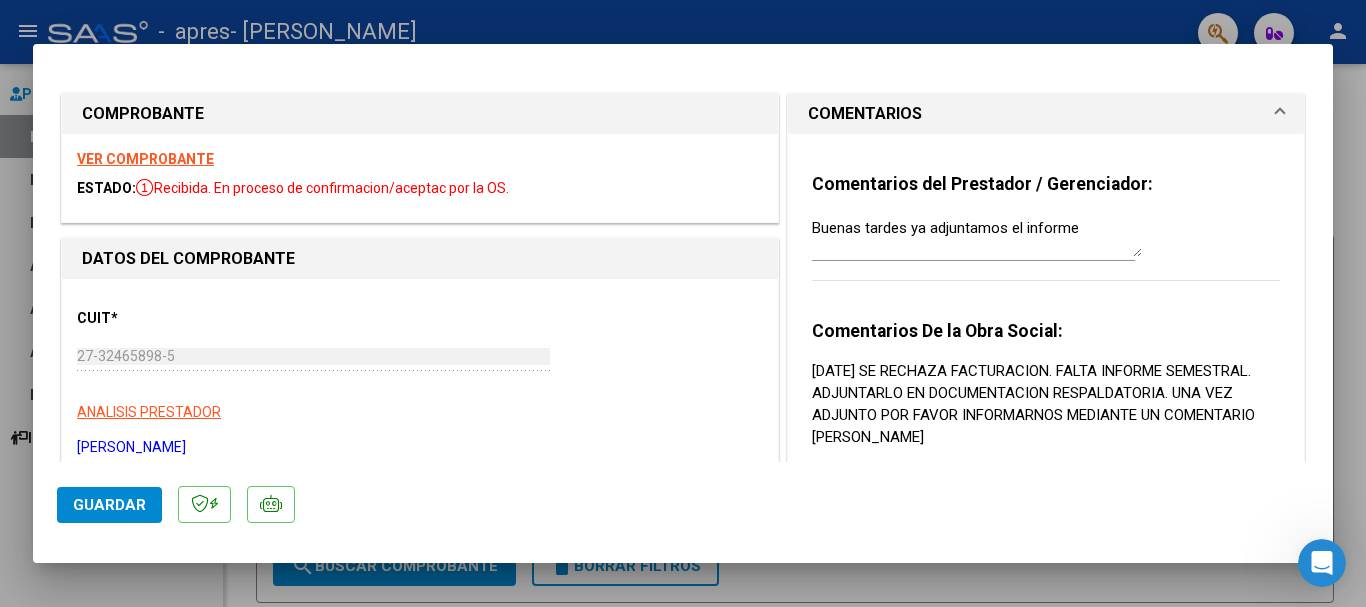 click on "Guardar" 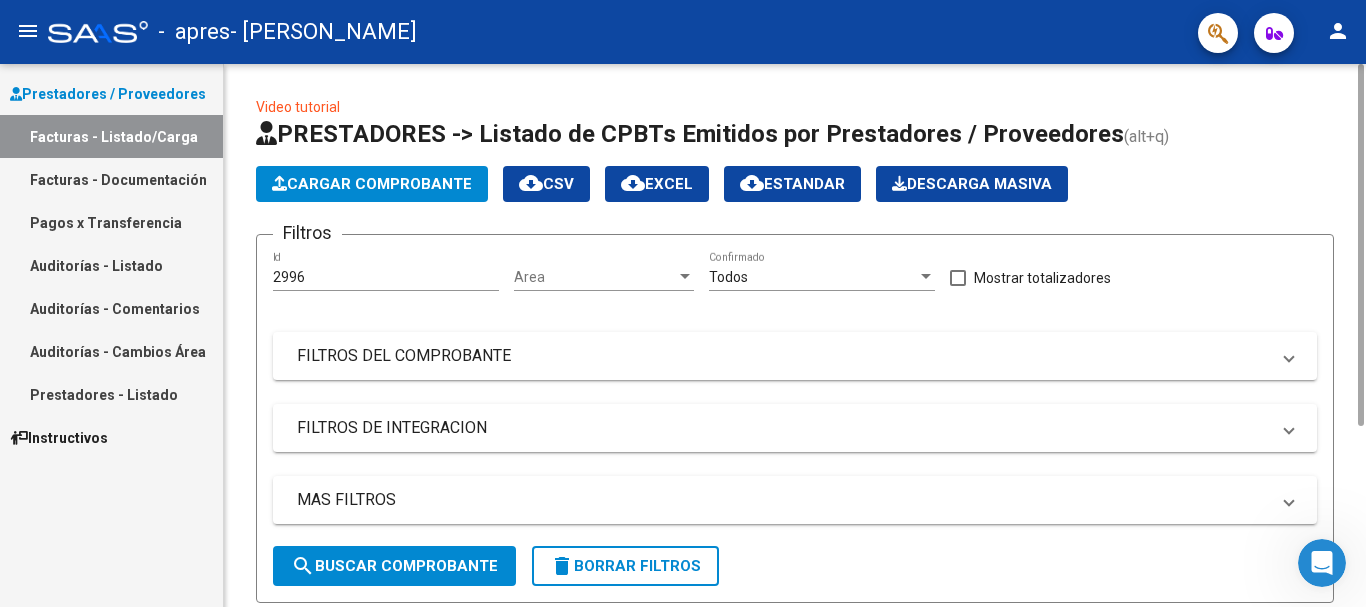 scroll, scrollTop: 271, scrollLeft: 0, axis: vertical 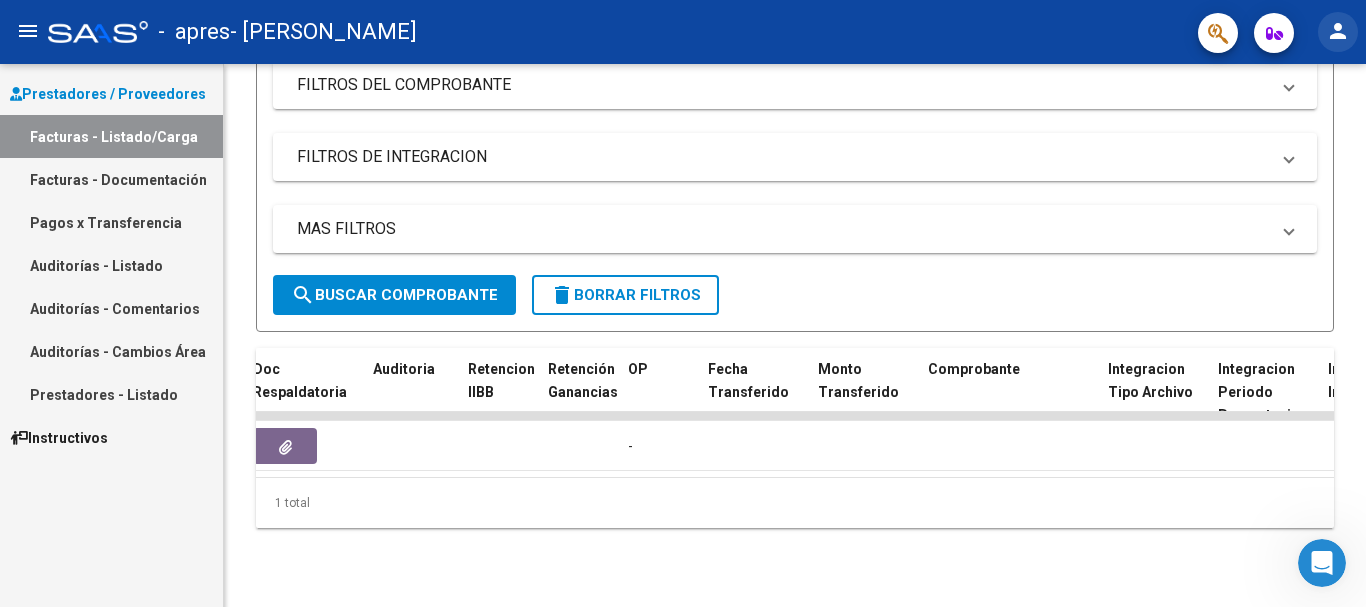 click on "person" 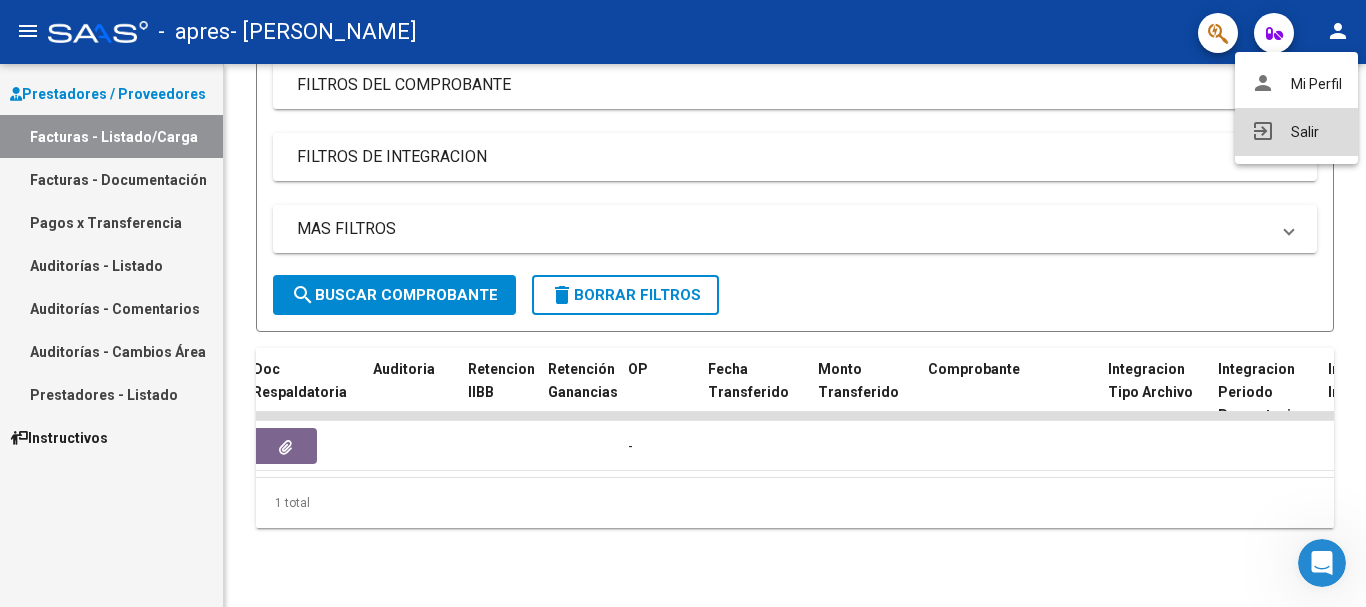 click on "exit_to_app  Salir" at bounding box center [1296, 132] 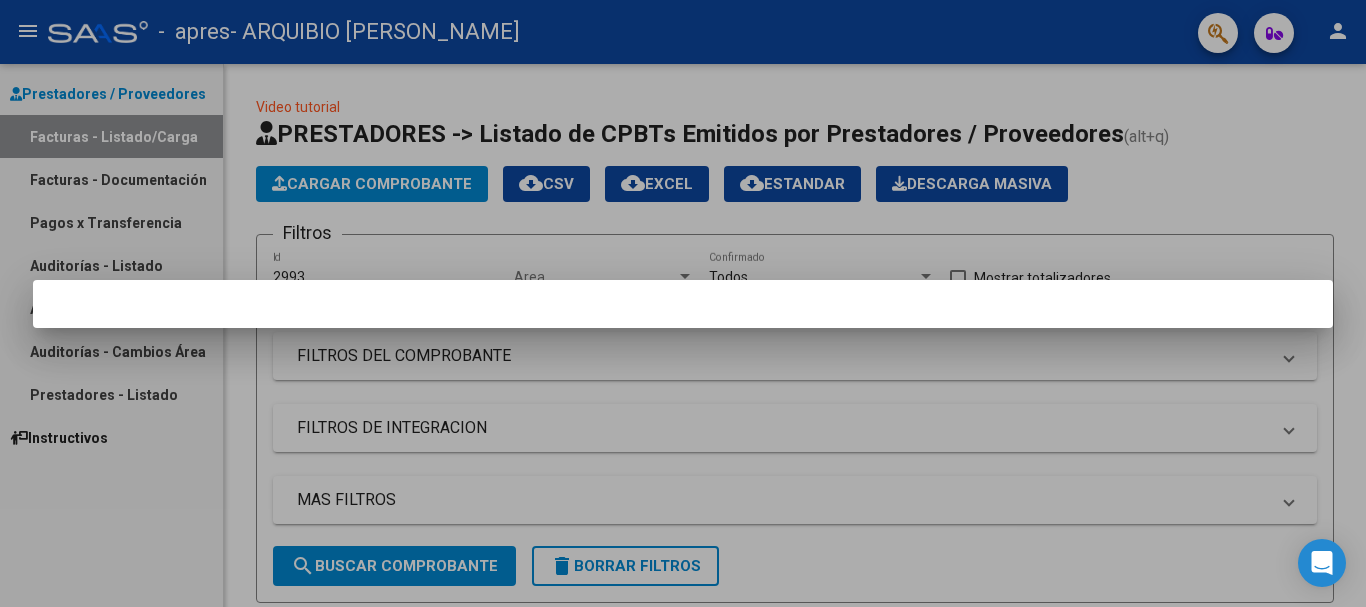 scroll, scrollTop: 0, scrollLeft: 0, axis: both 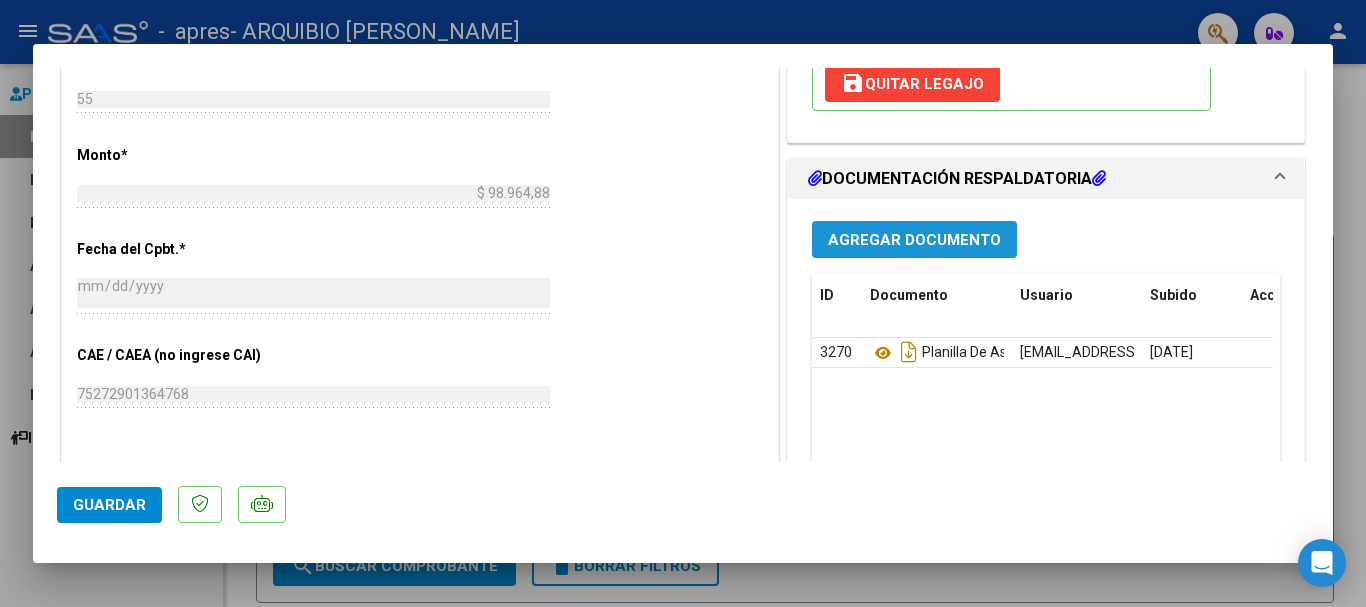 click on "Agregar Documento" at bounding box center [914, 240] 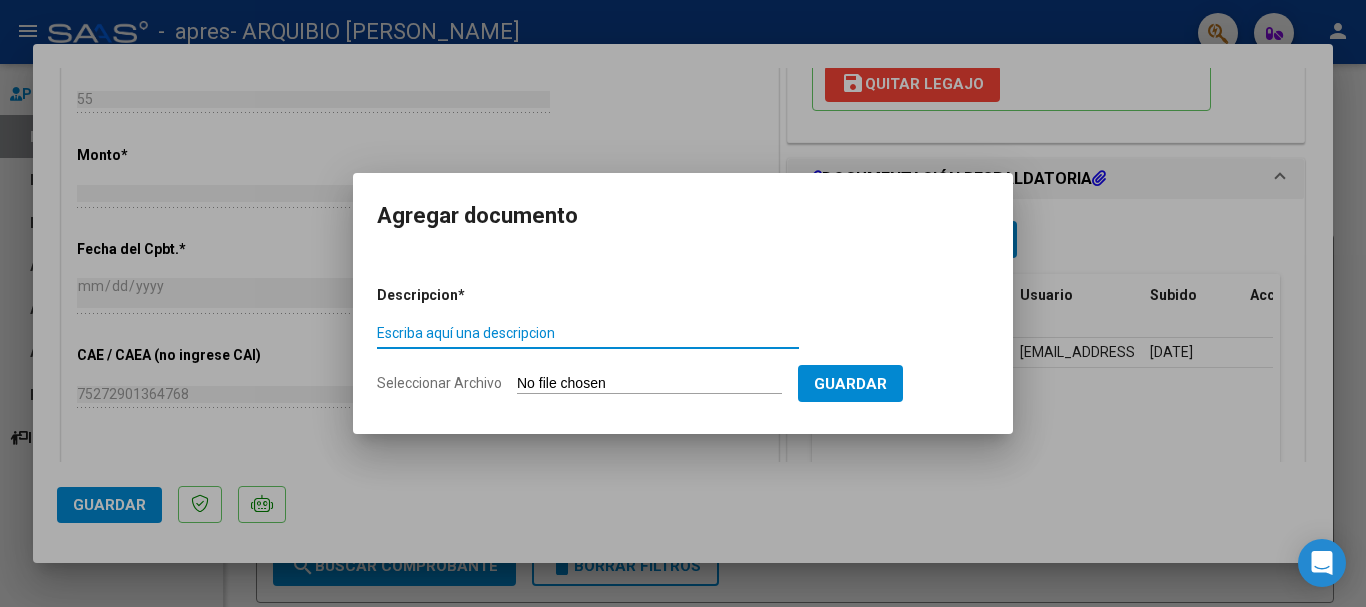 click on "Escriba aquí una descripcion" at bounding box center (588, 333) 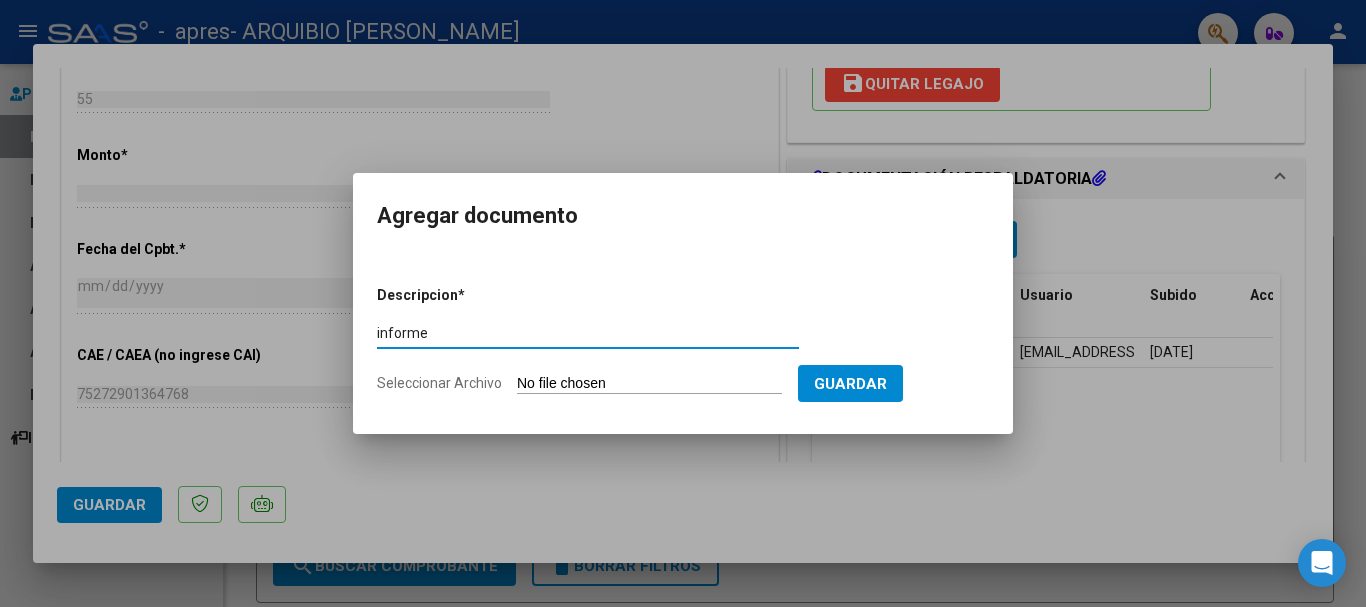 type on "informe" 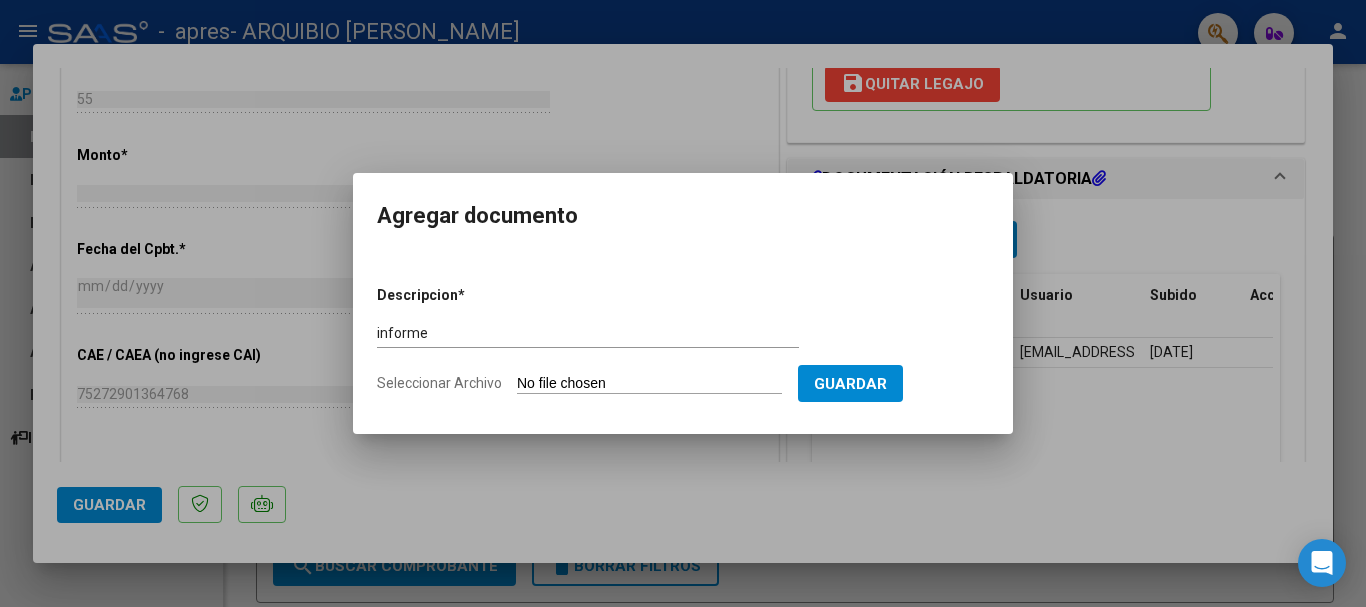 click on "Descripcion  *   informe Escriba aquí una descripcion  Seleccionar Archivo Guardar" at bounding box center (683, 340) 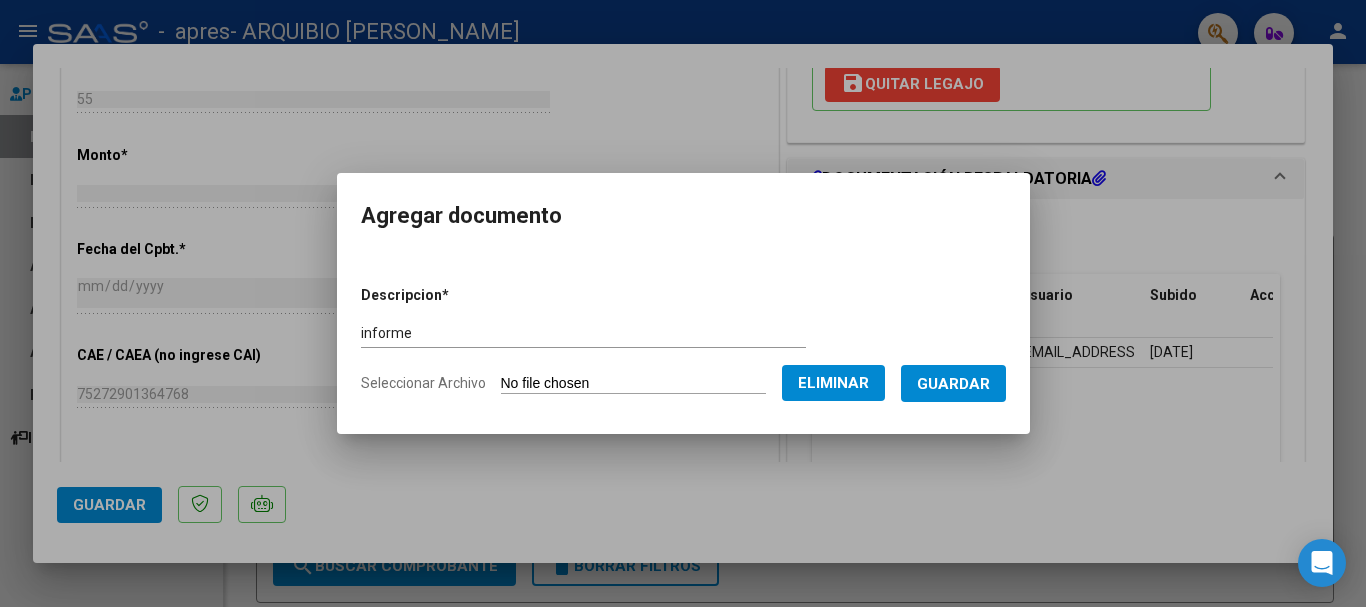 click on "Guardar" at bounding box center [953, 384] 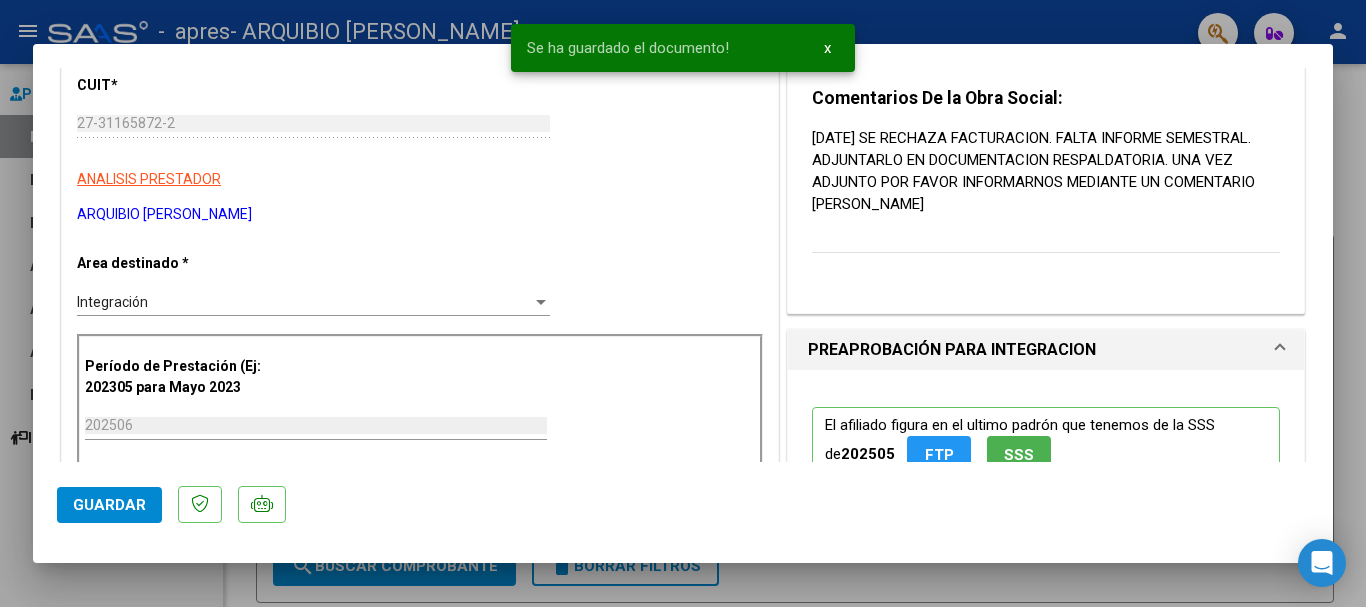 scroll, scrollTop: 0, scrollLeft: 0, axis: both 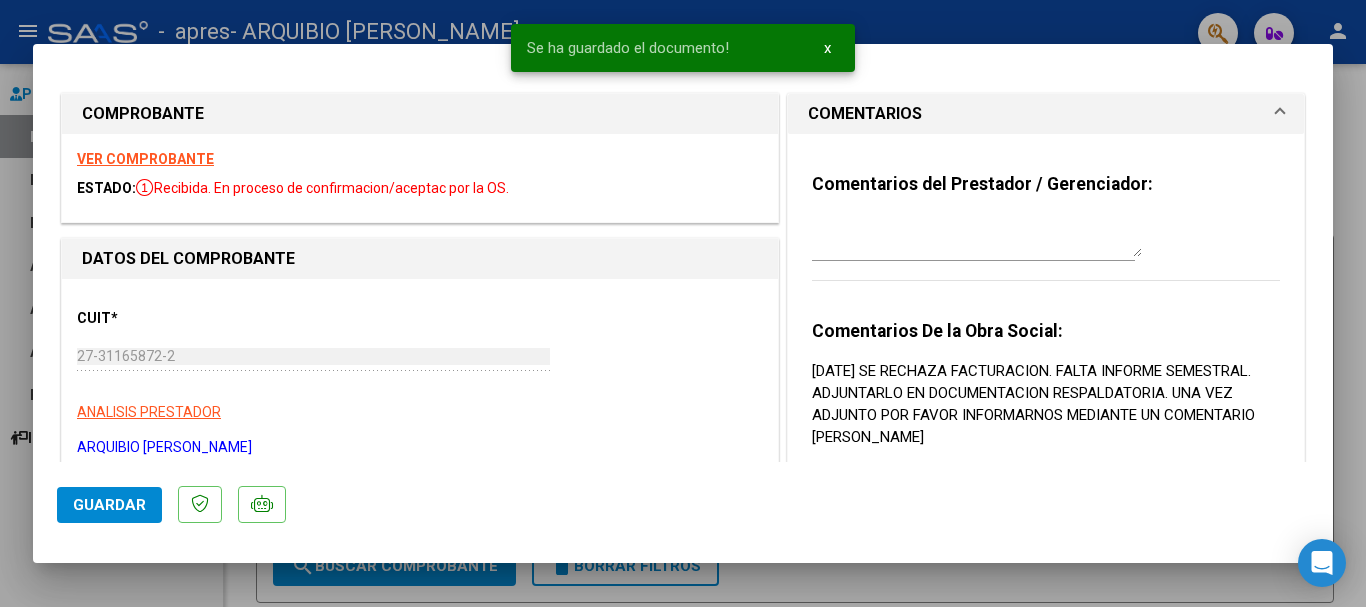 click at bounding box center [977, 237] 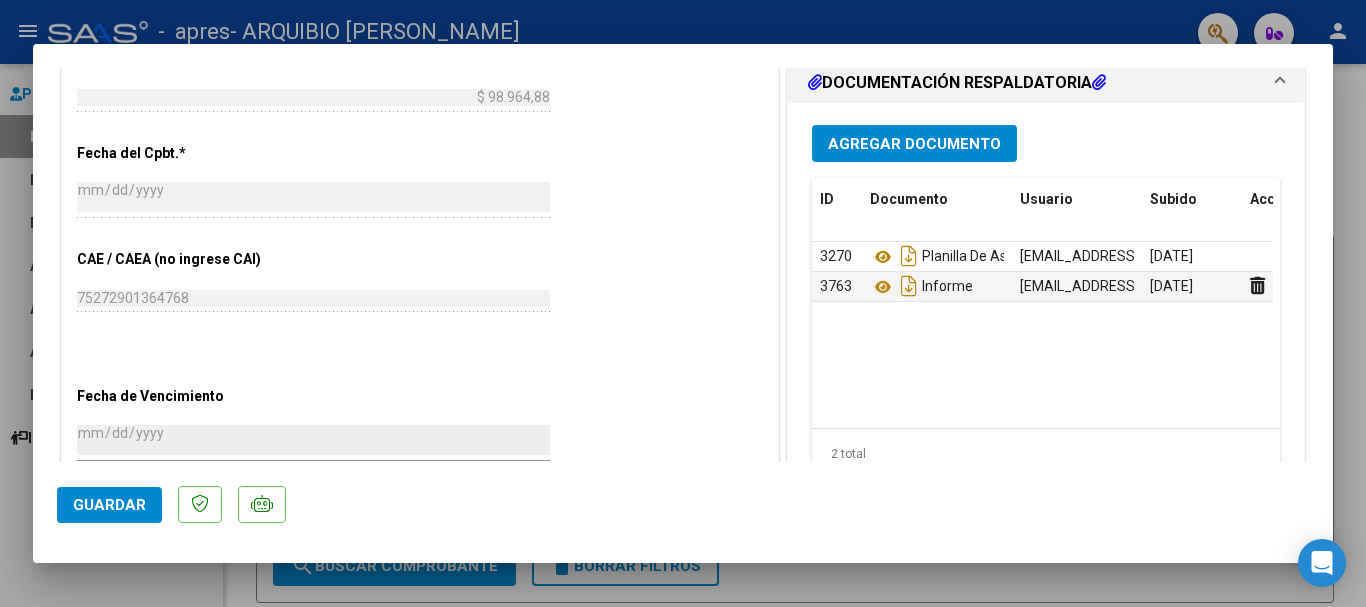 scroll, scrollTop: 1000, scrollLeft: 0, axis: vertical 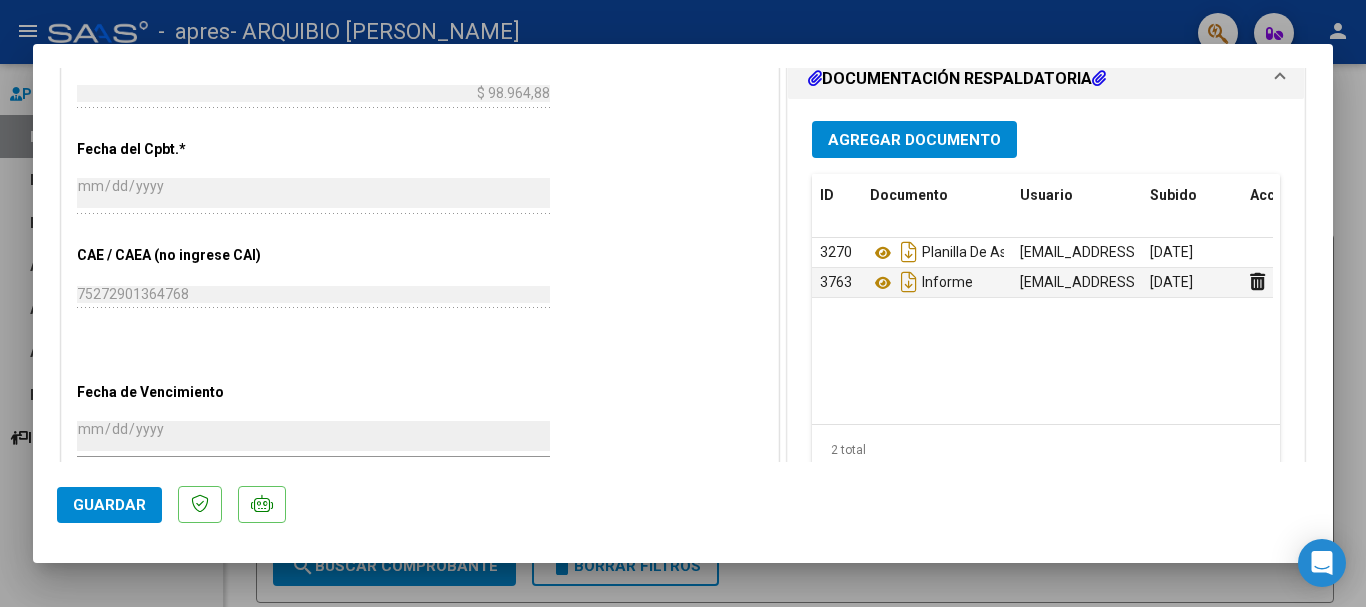 type on "adjuntamos el informe" 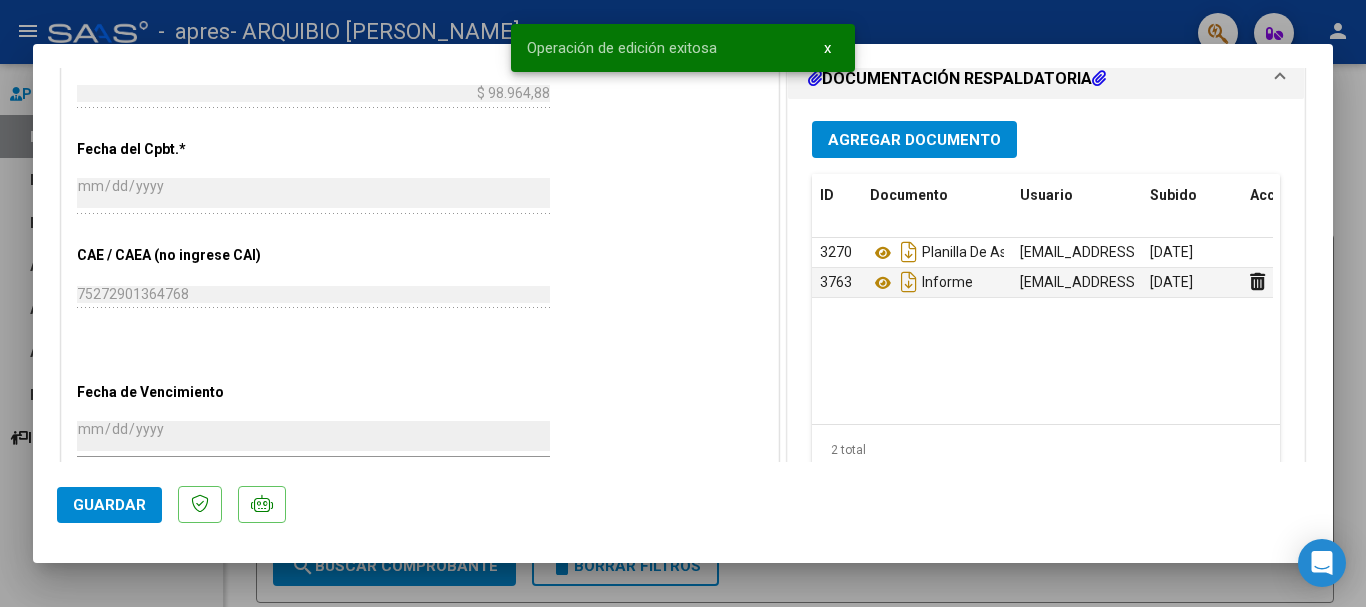 click at bounding box center (683, 303) 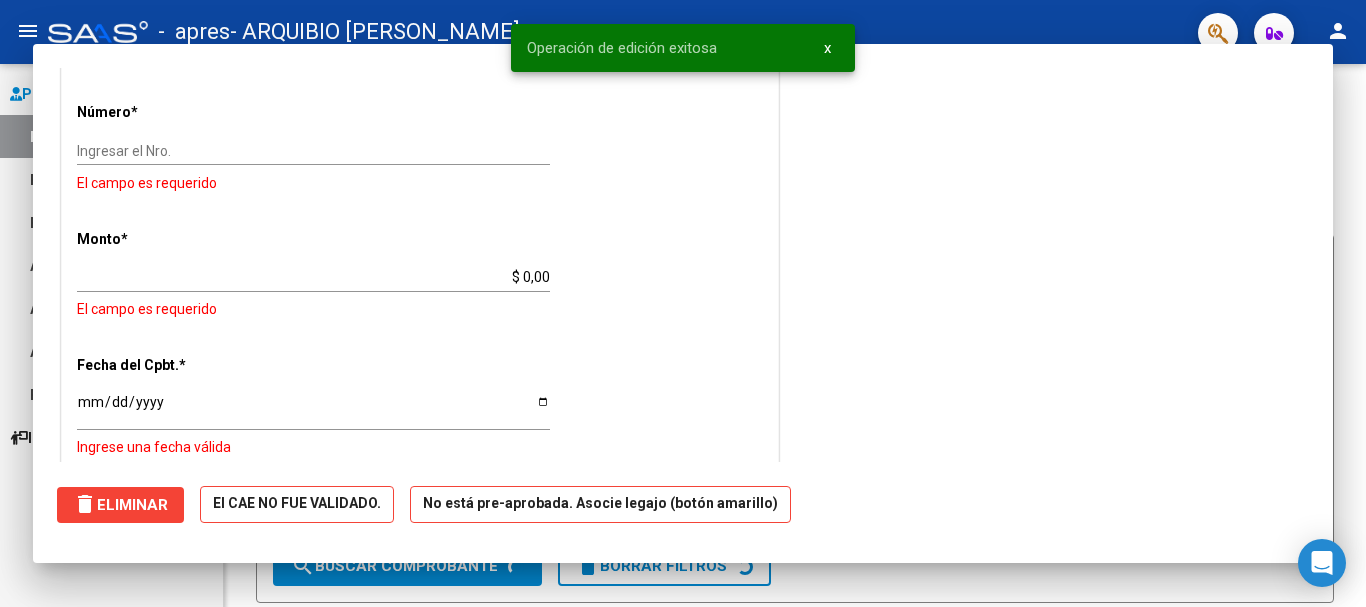 scroll, scrollTop: 0, scrollLeft: 0, axis: both 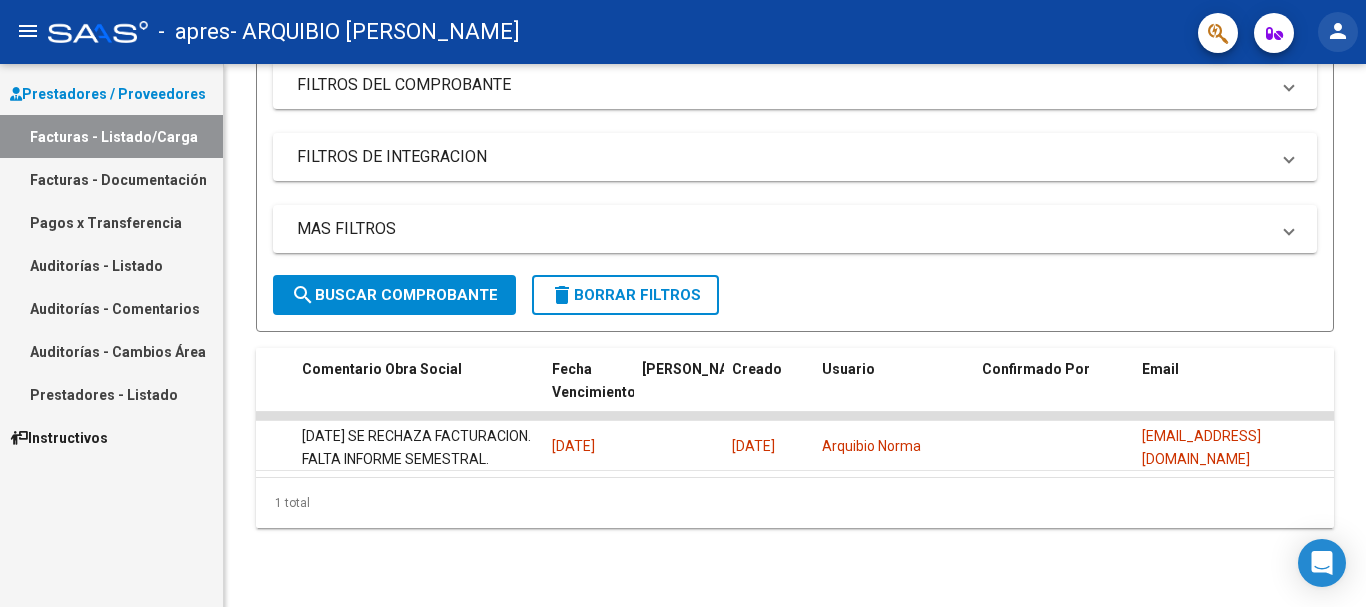 click on "person" 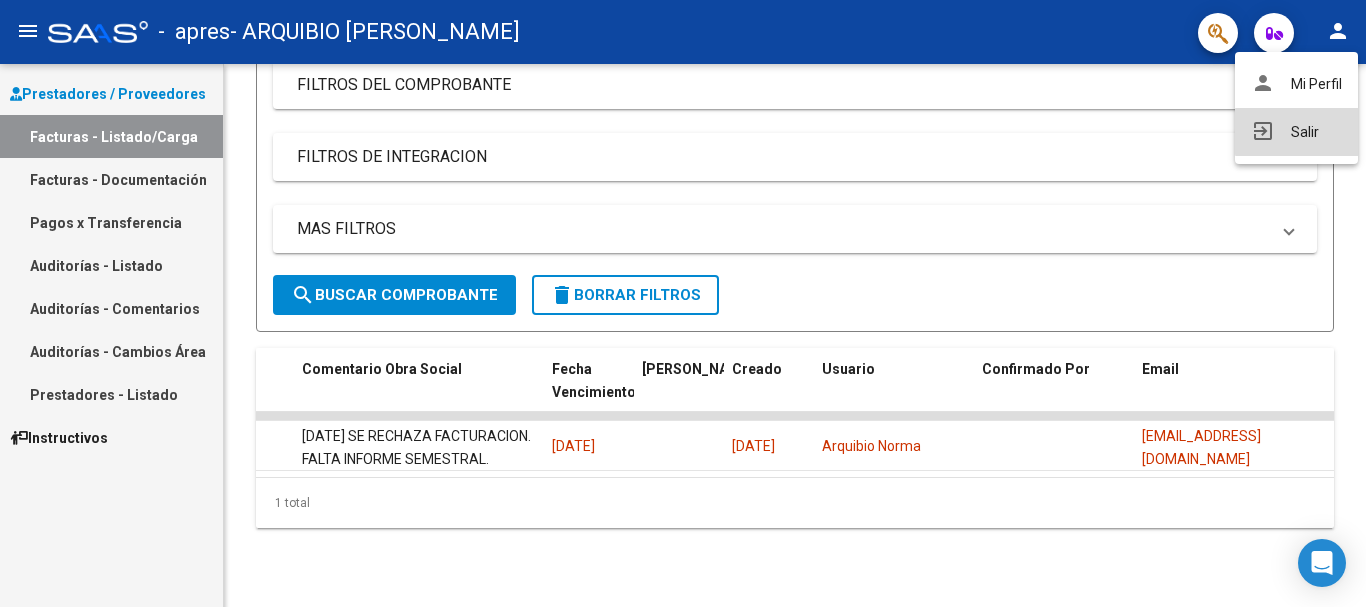 click on "exit_to_app  Salir" at bounding box center [1296, 132] 